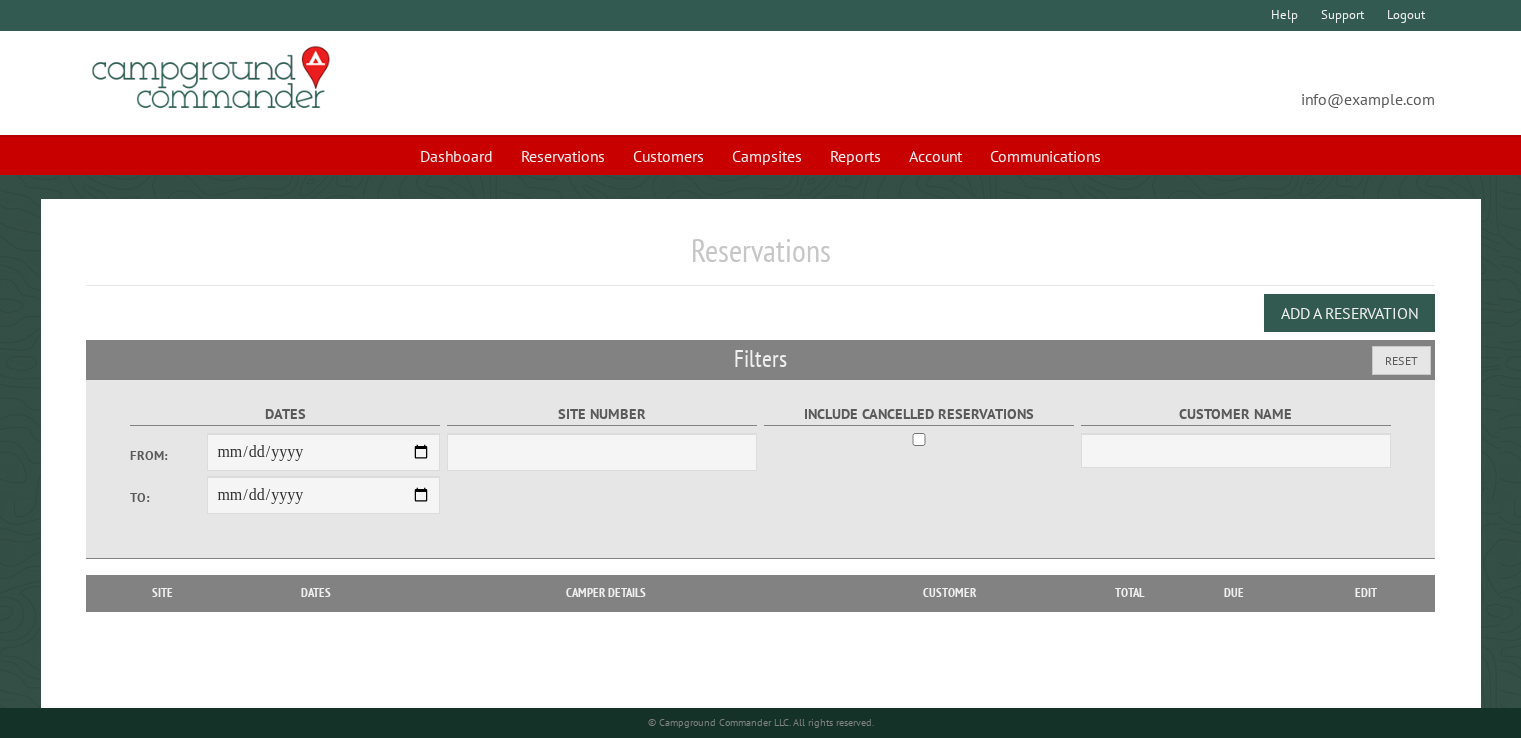 scroll, scrollTop: 0, scrollLeft: 0, axis: both 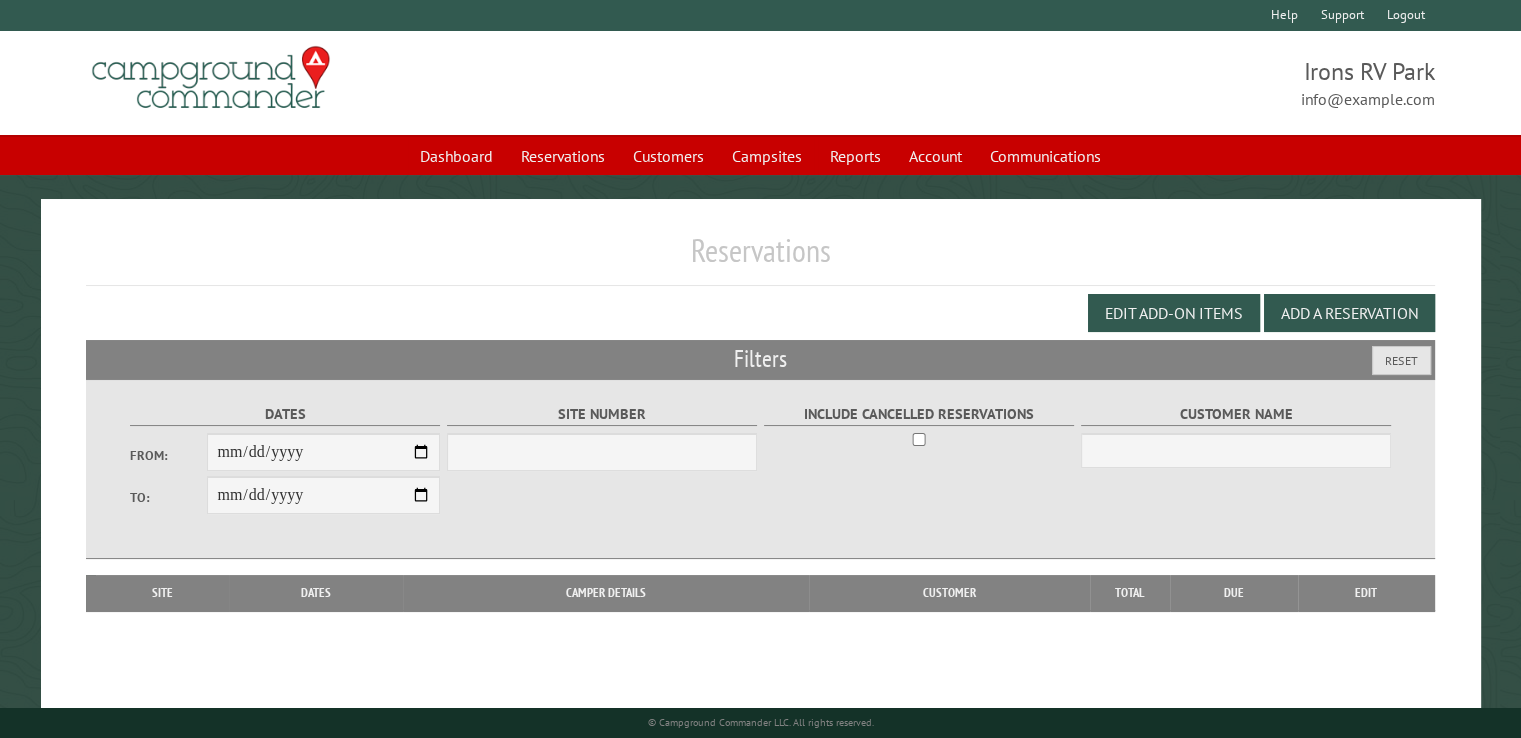 select on "***" 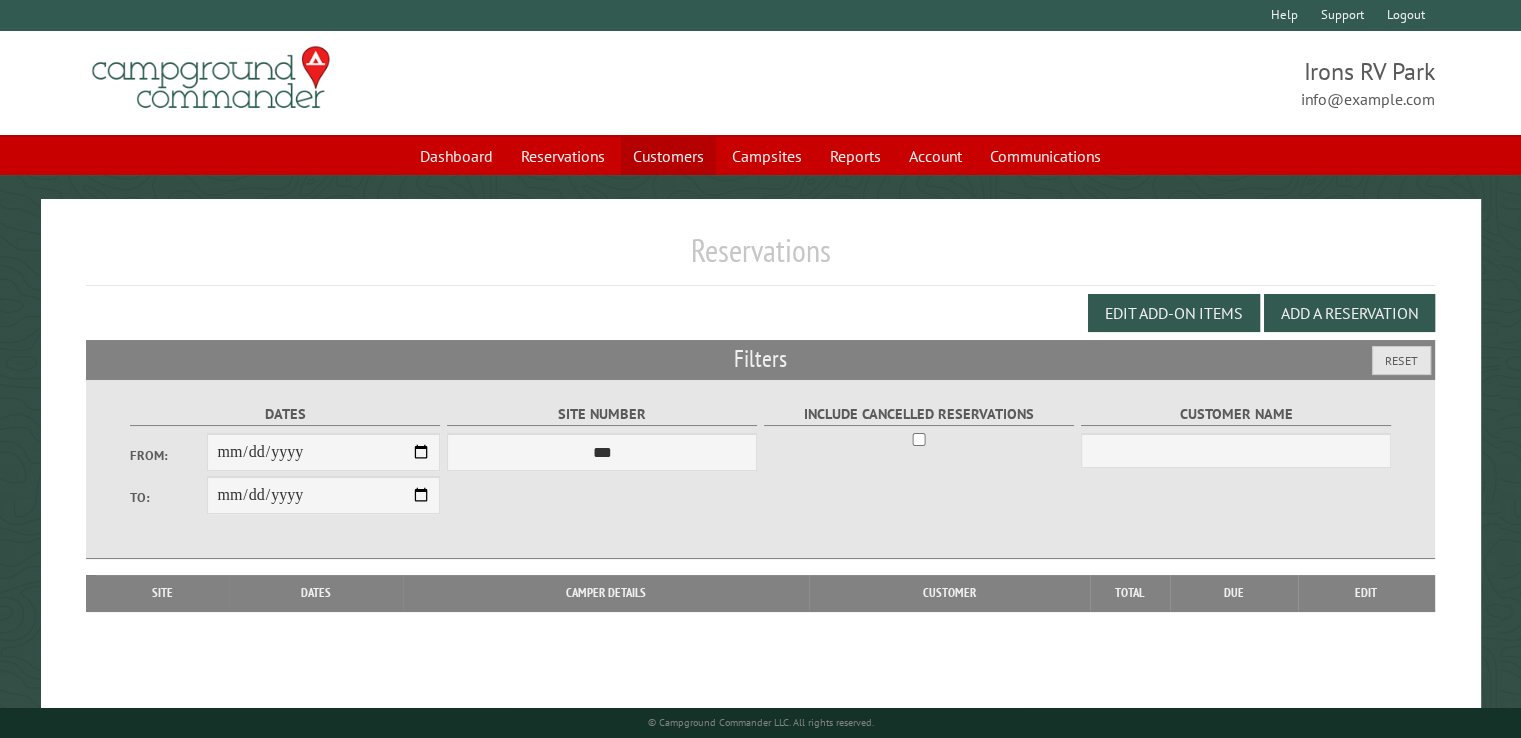 click on "Customers" at bounding box center [668, 156] 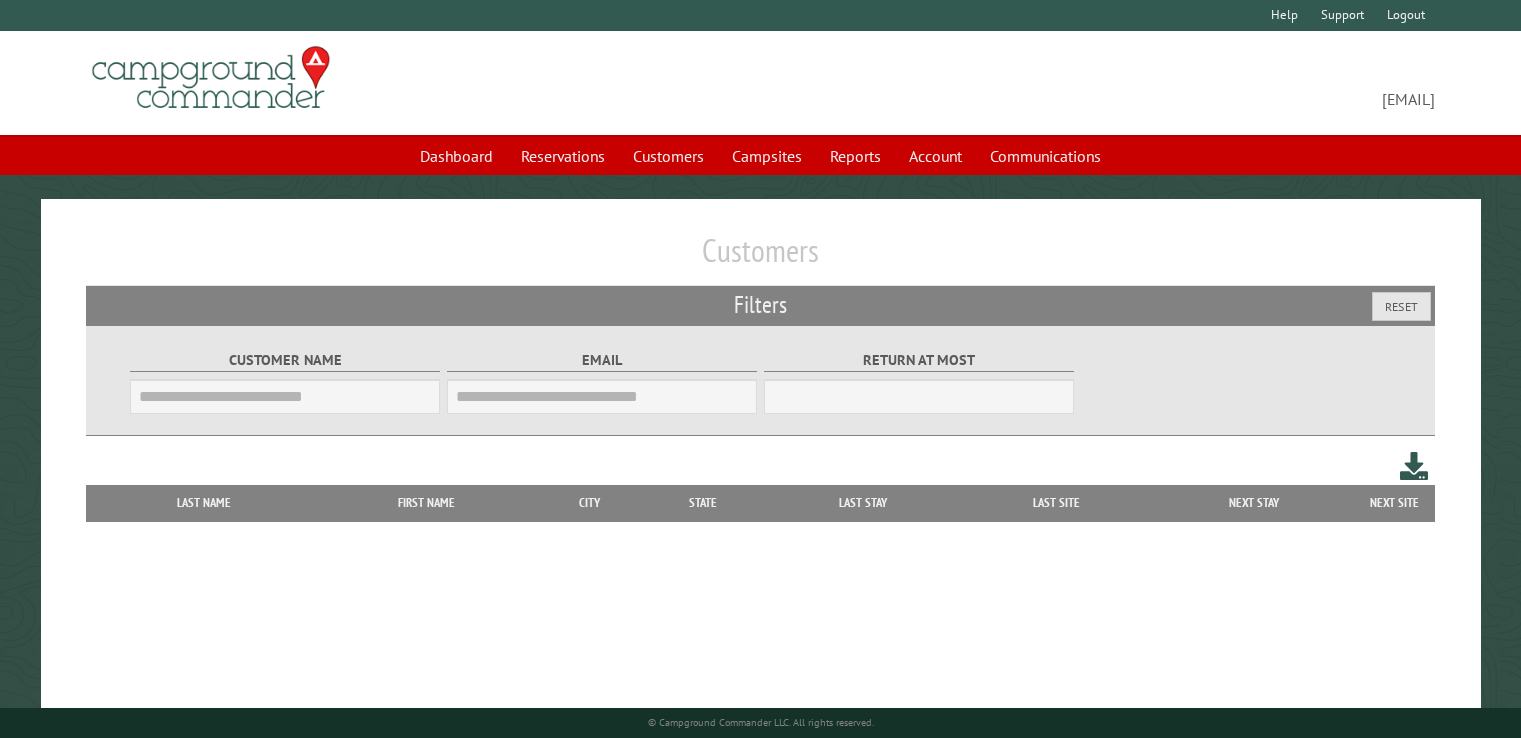 scroll, scrollTop: 0, scrollLeft: 0, axis: both 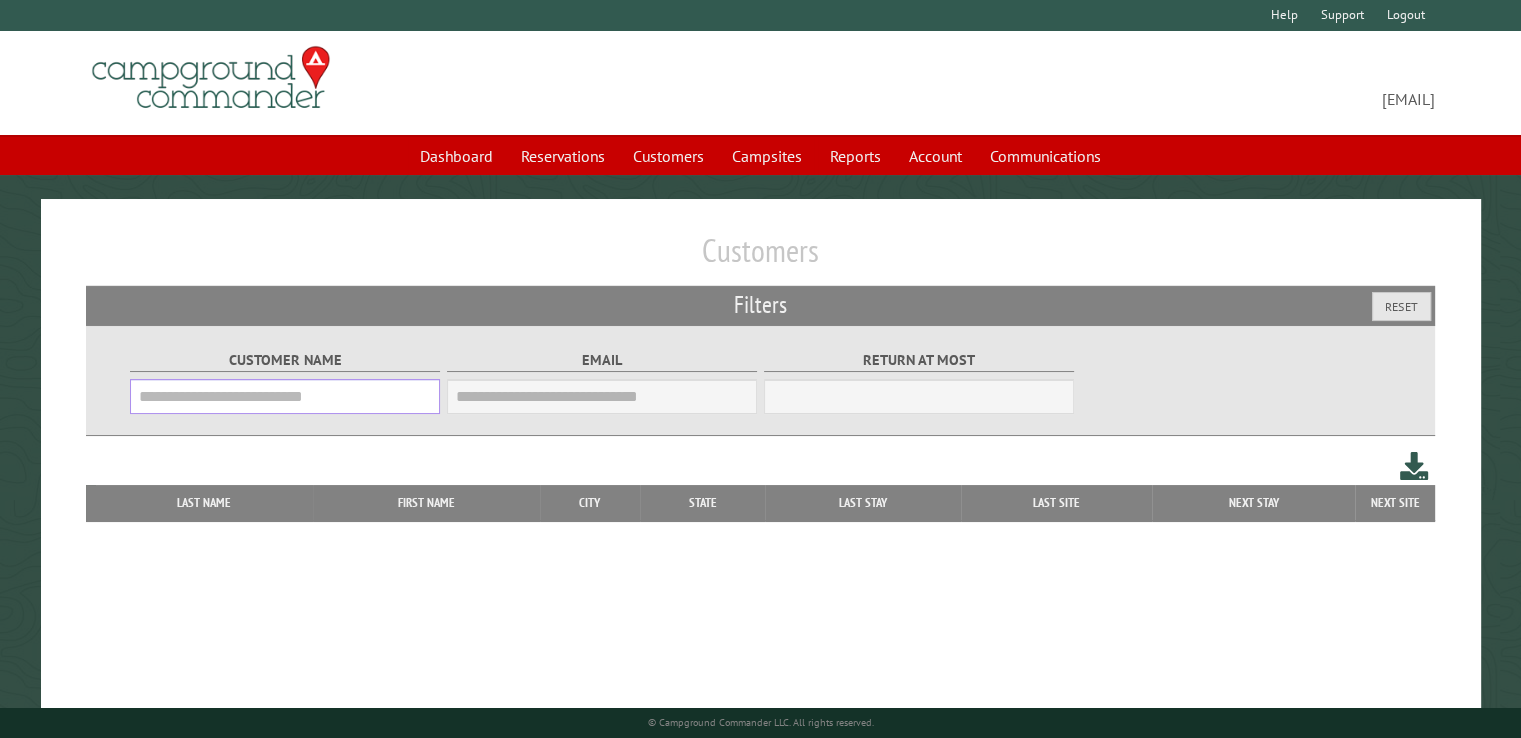 click on "Customer Name" at bounding box center (285, 396) 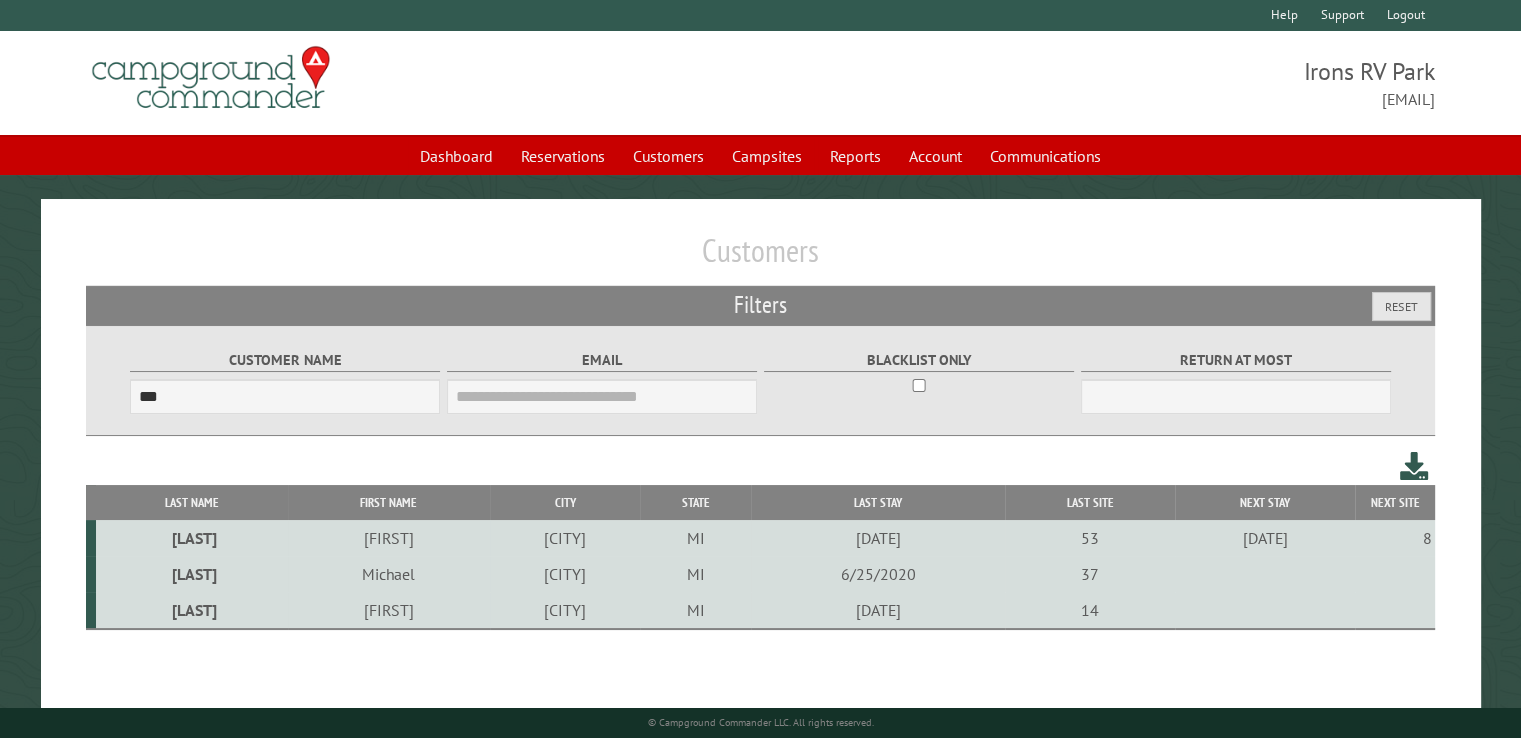 click on "Seeley" at bounding box center [192, 538] 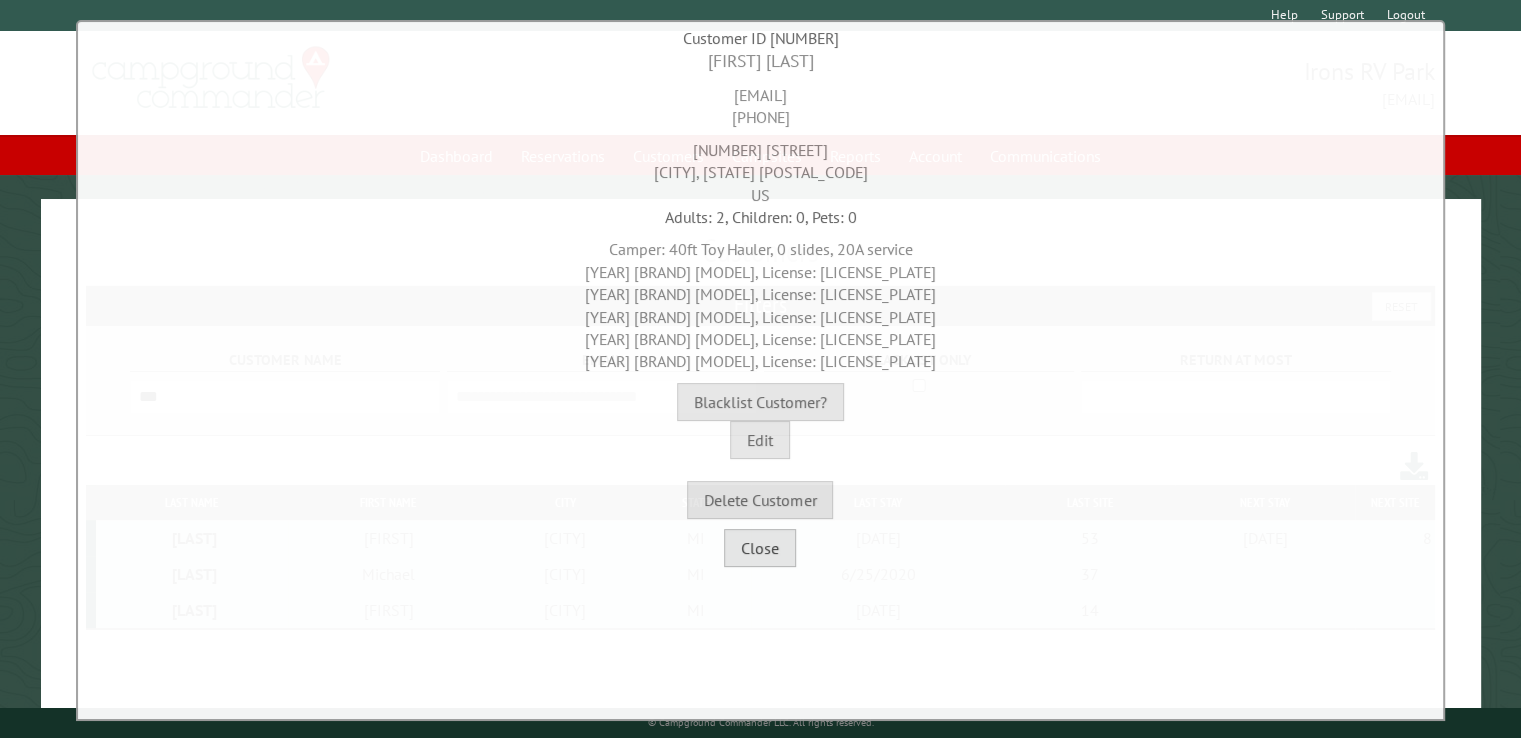 click on "Close" at bounding box center (760, 548) 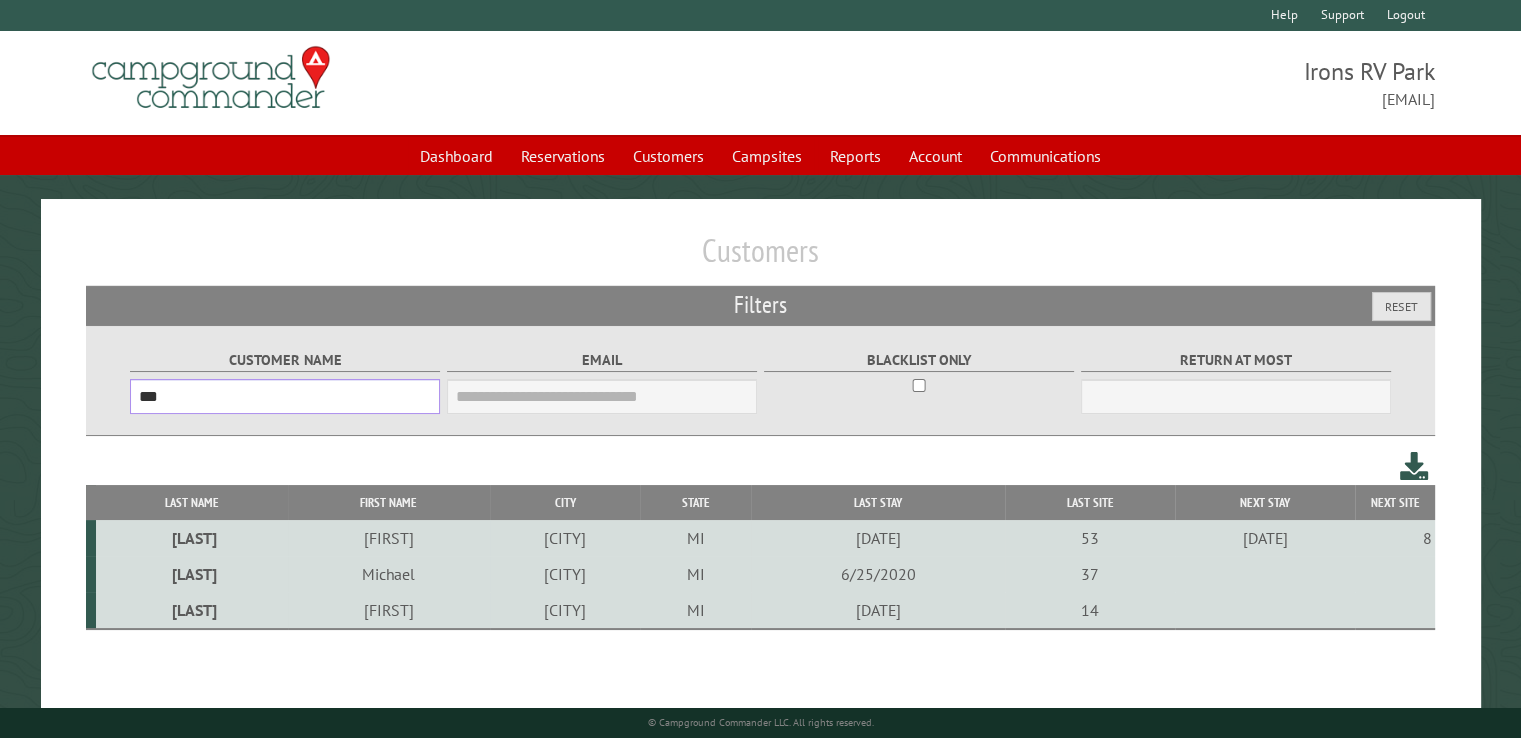 click on "***" at bounding box center (285, 396) 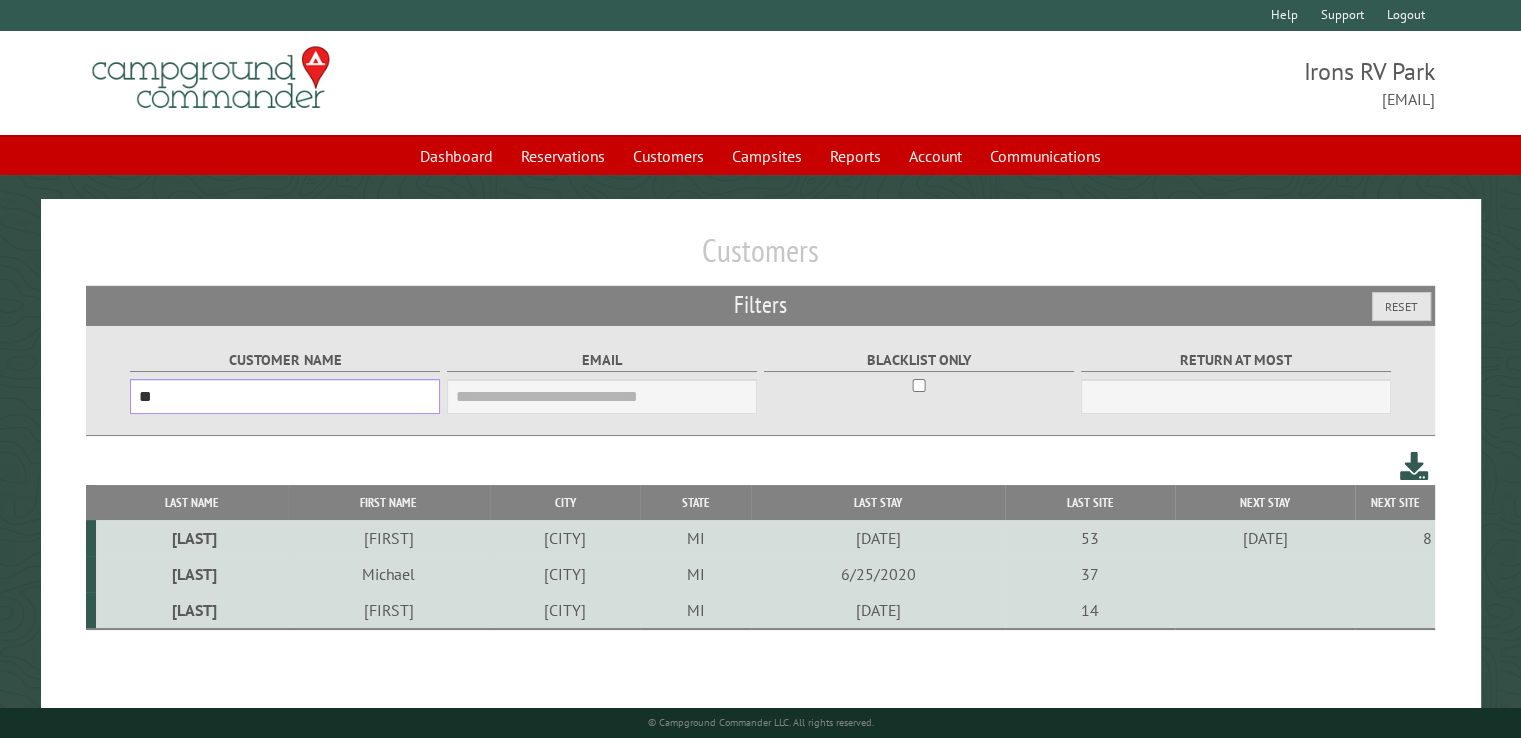 type on "*" 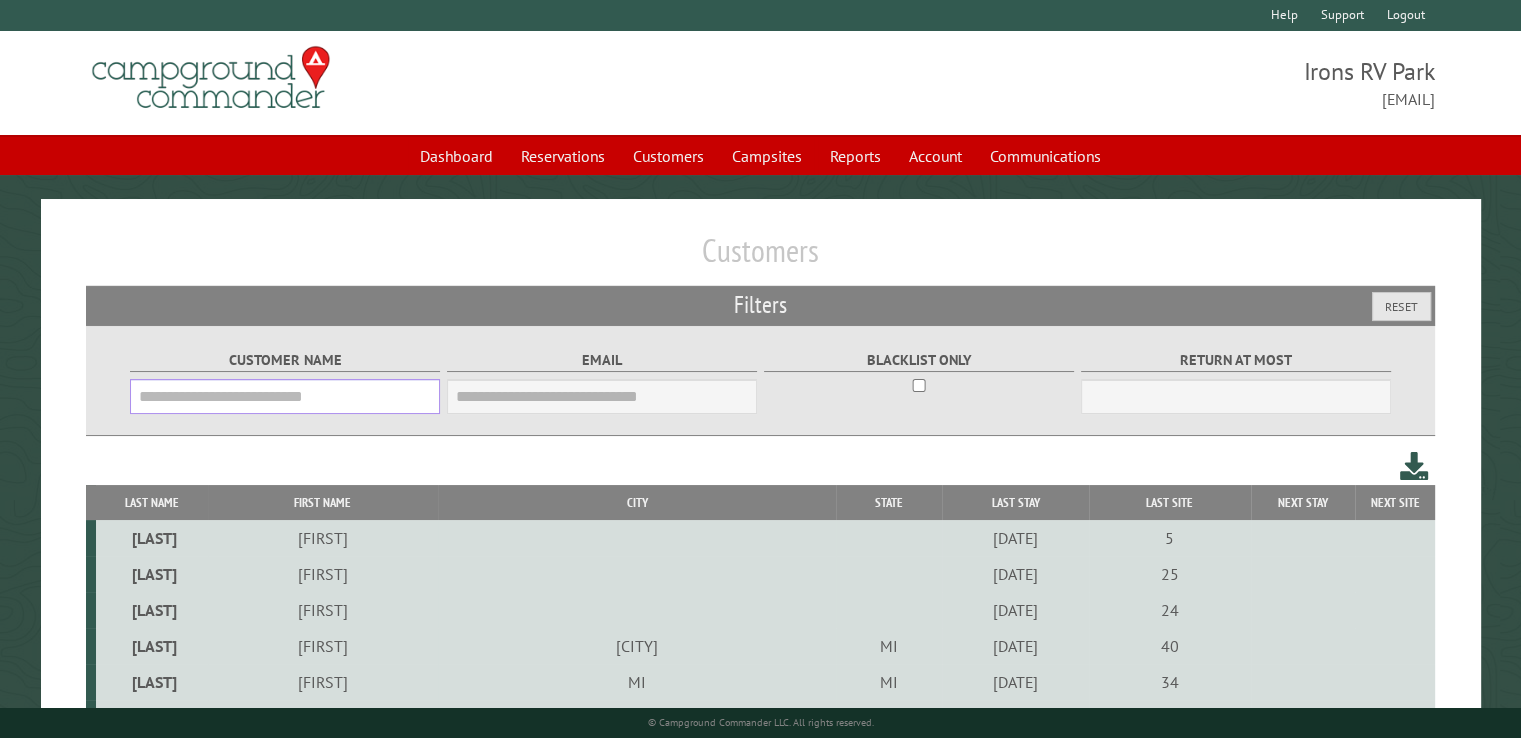 click on "Customer Name" at bounding box center [285, 396] 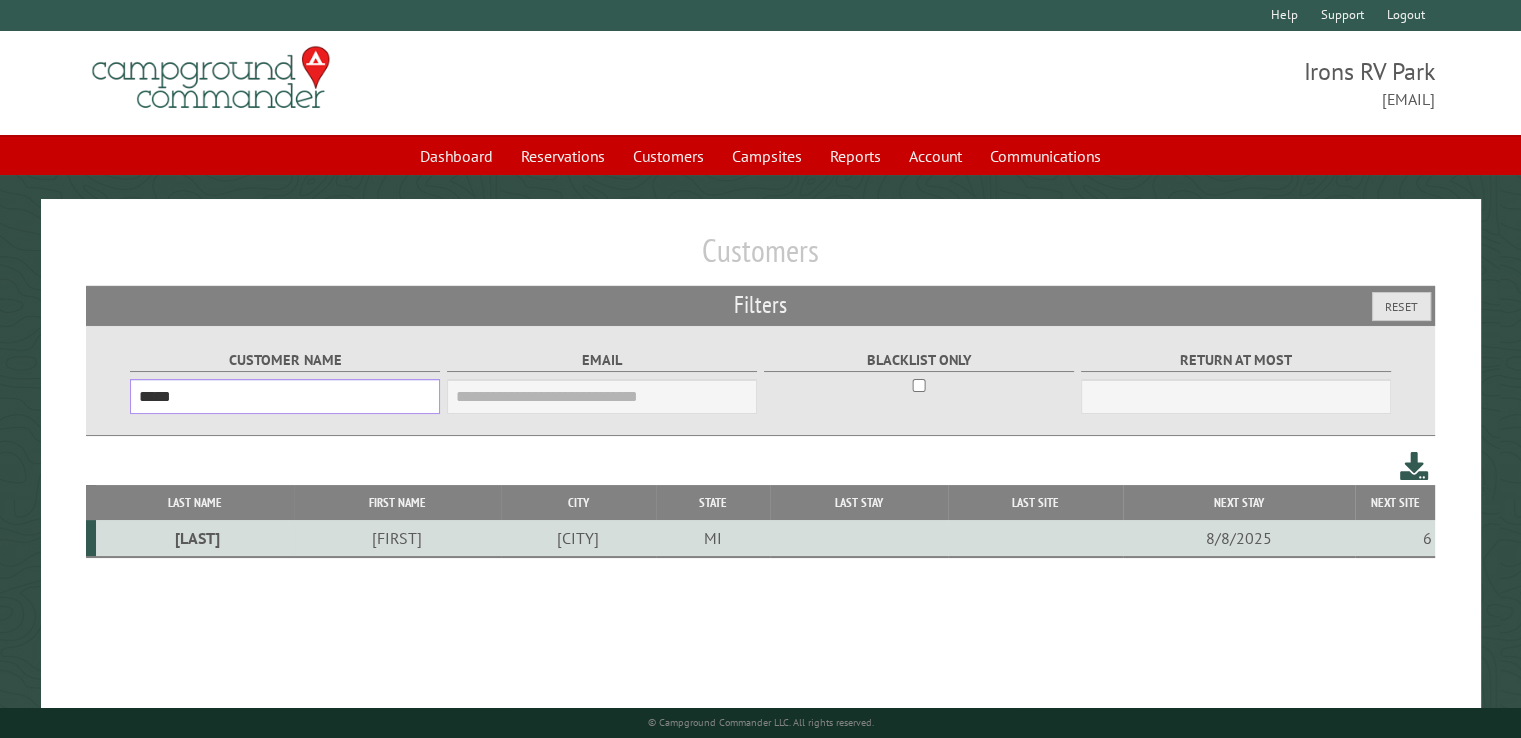 type on "*****" 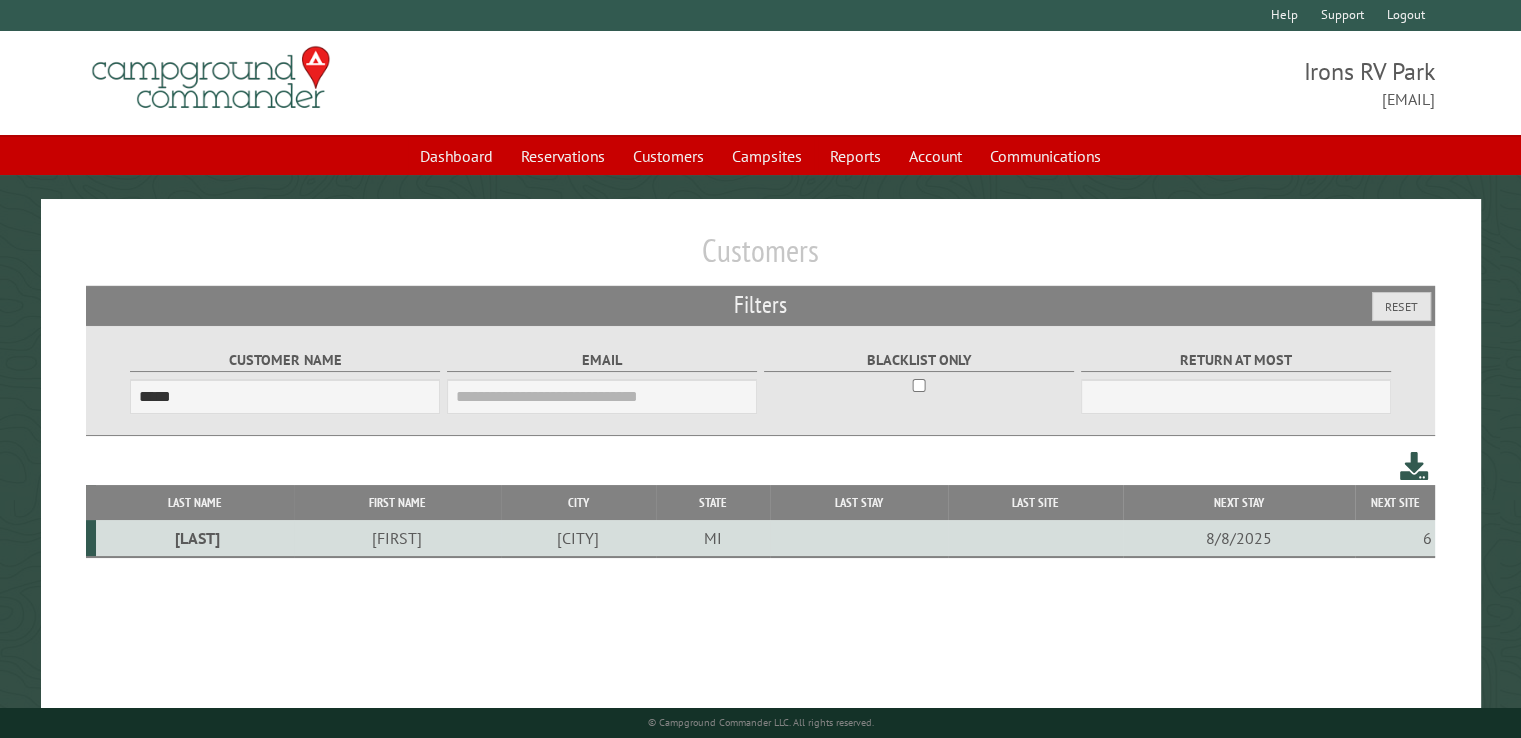 click on "Fraedrich" at bounding box center (194, 538) 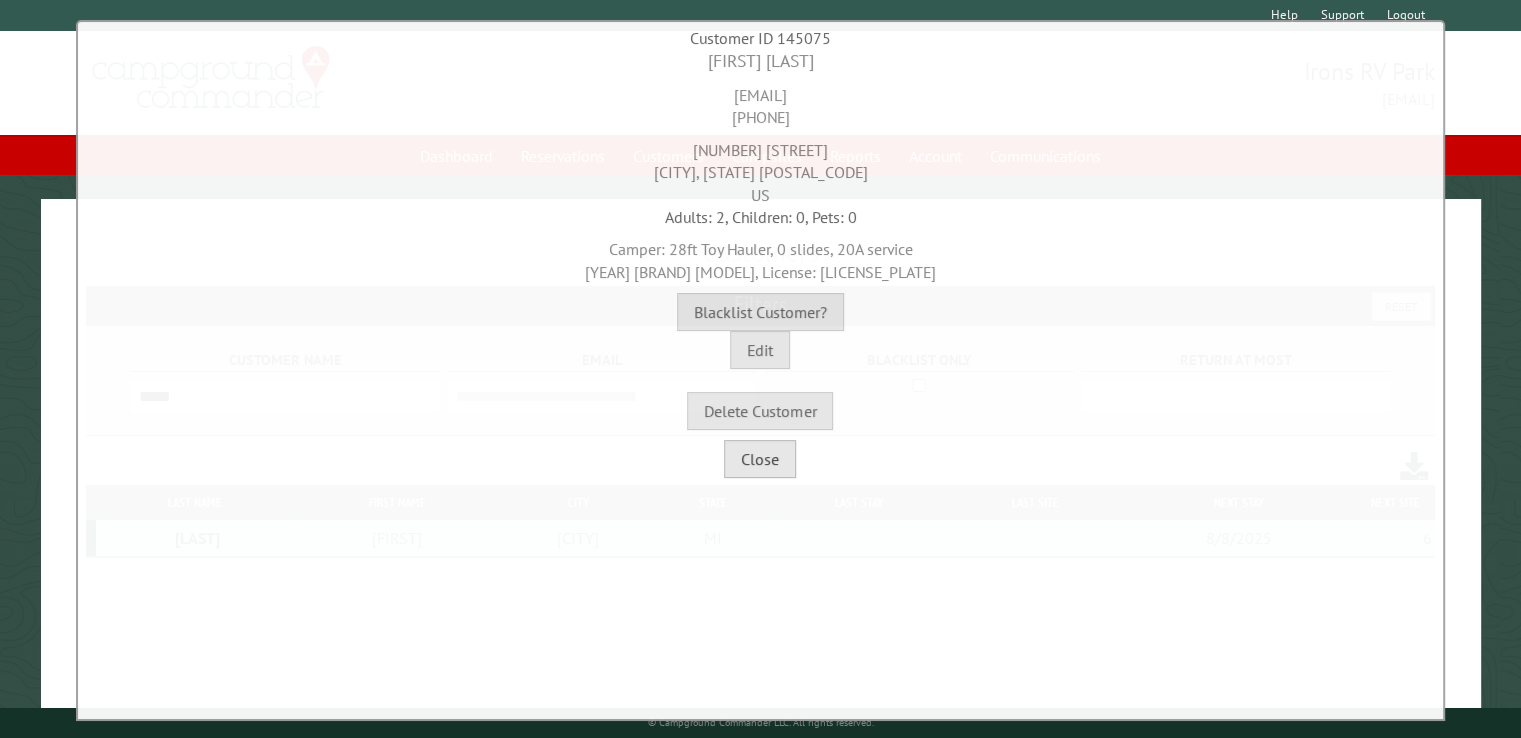 click on "Close" at bounding box center [760, 459] 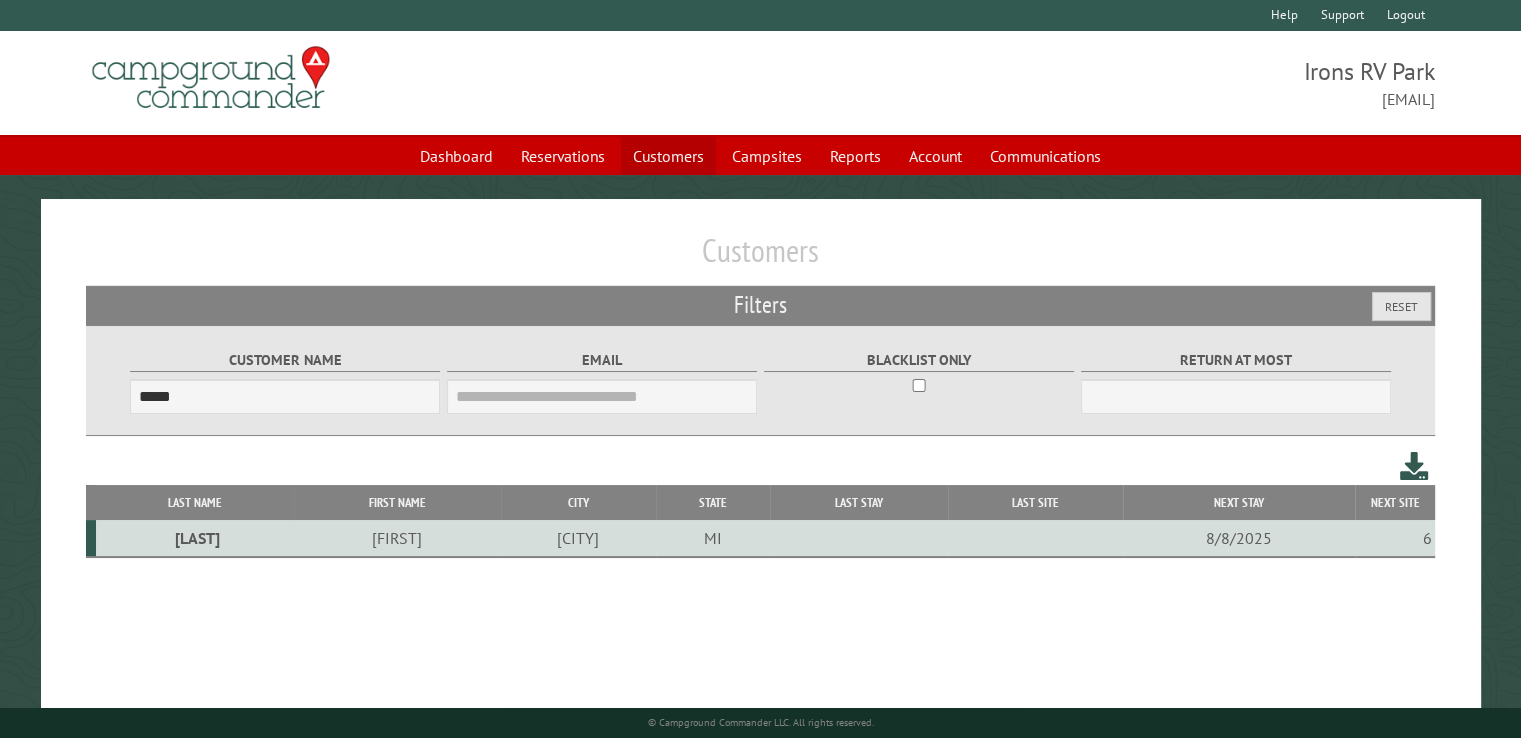 click on "Customers" at bounding box center [668, 156] 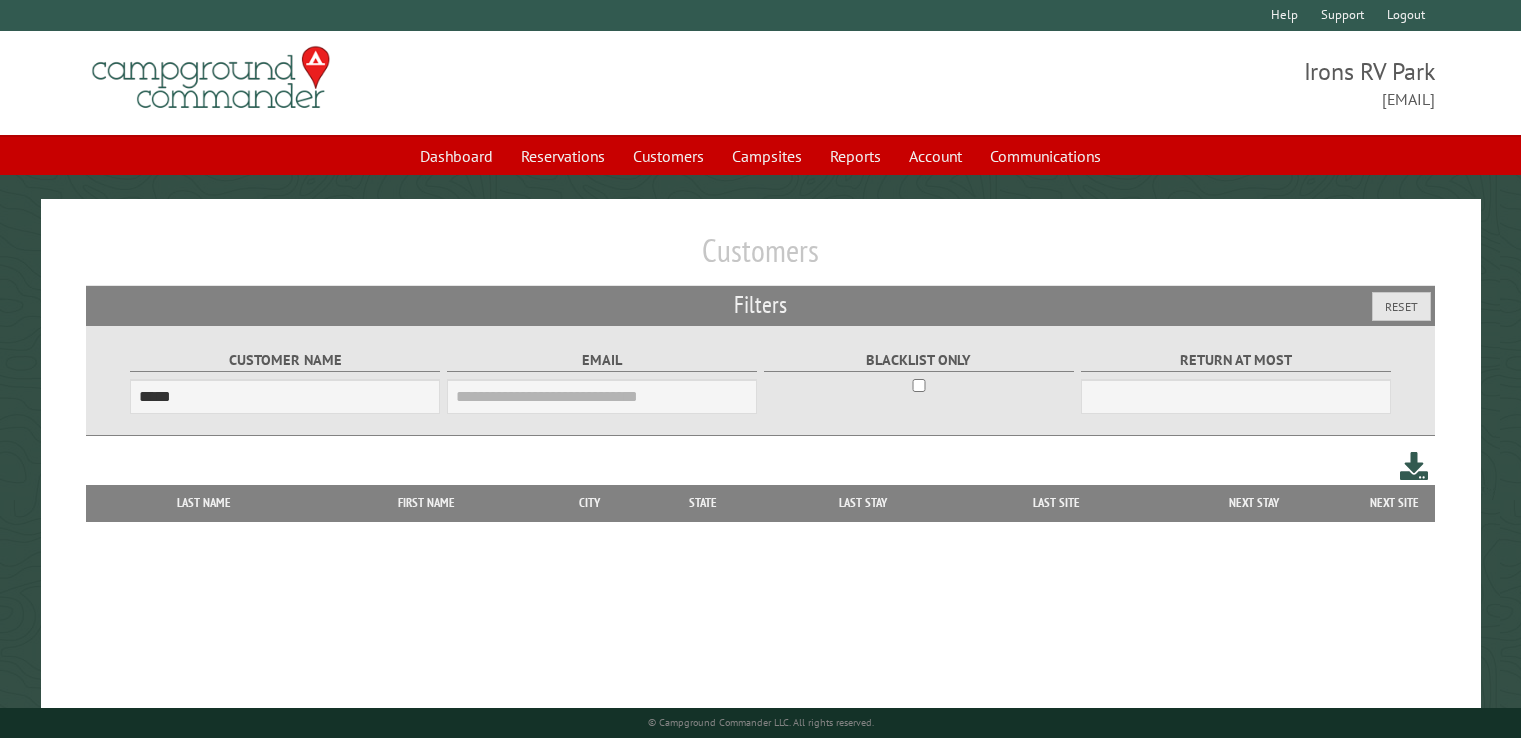 scroll, scrollTop: 0, scrollLeft: 0, axis: both 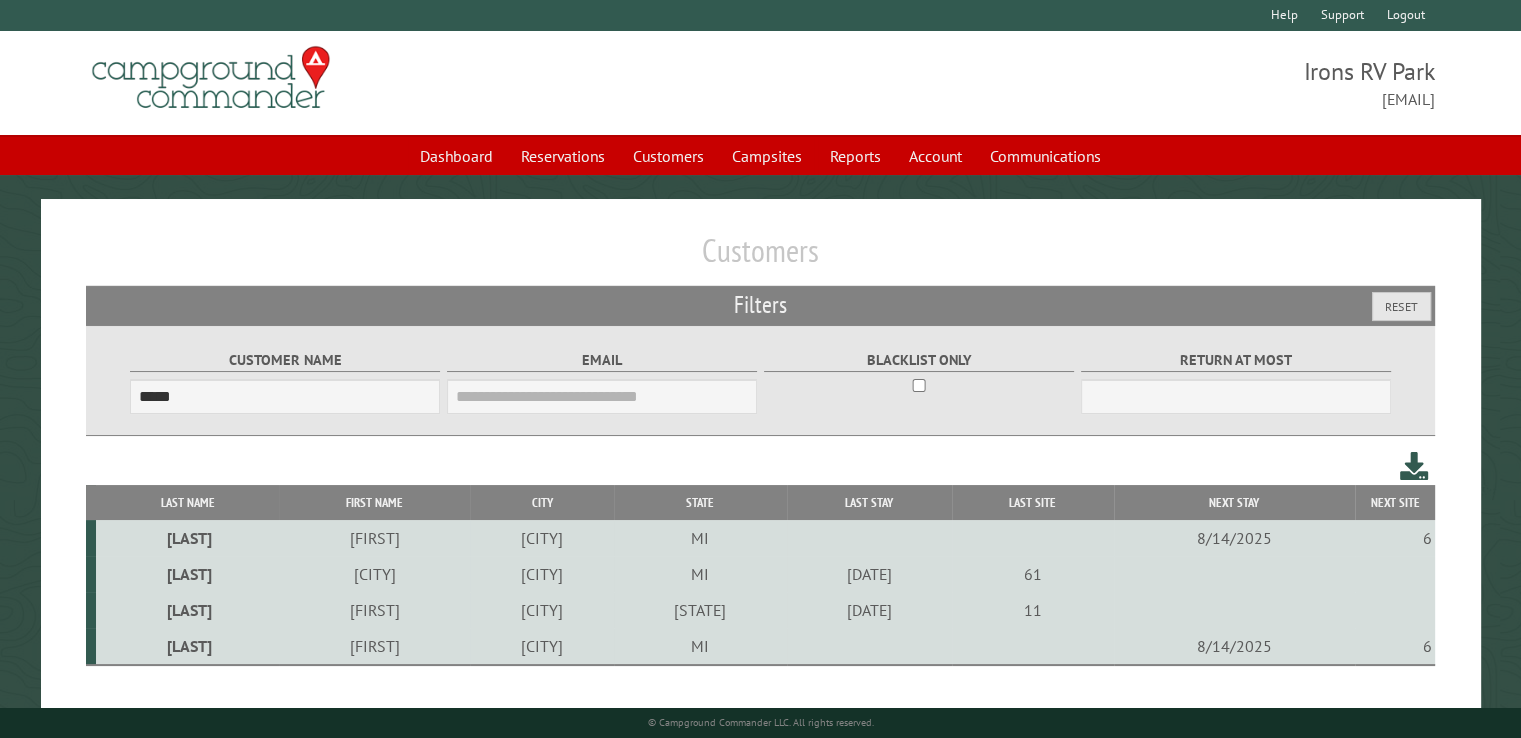 type on "*****" 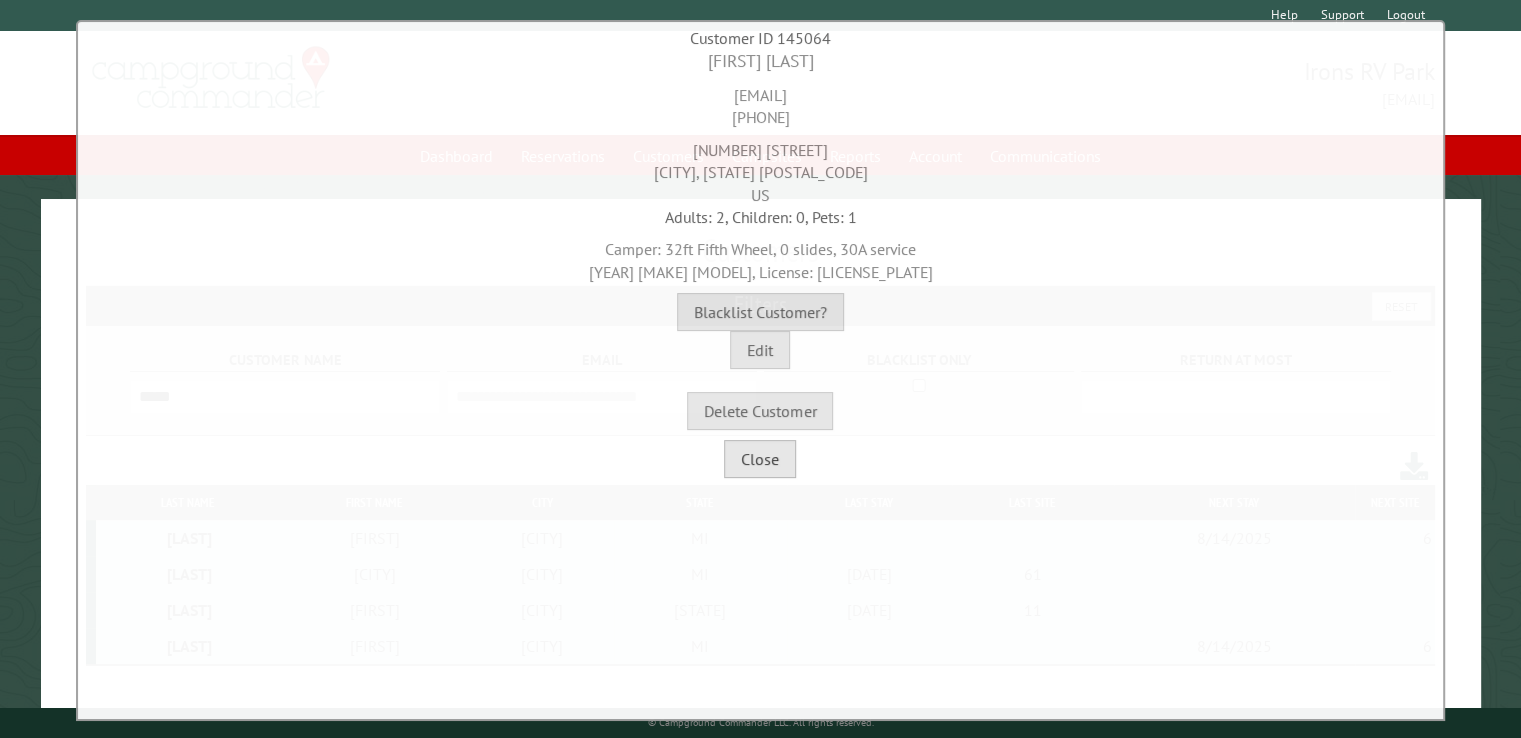 click on "Close" at bounding box center [760, 459] 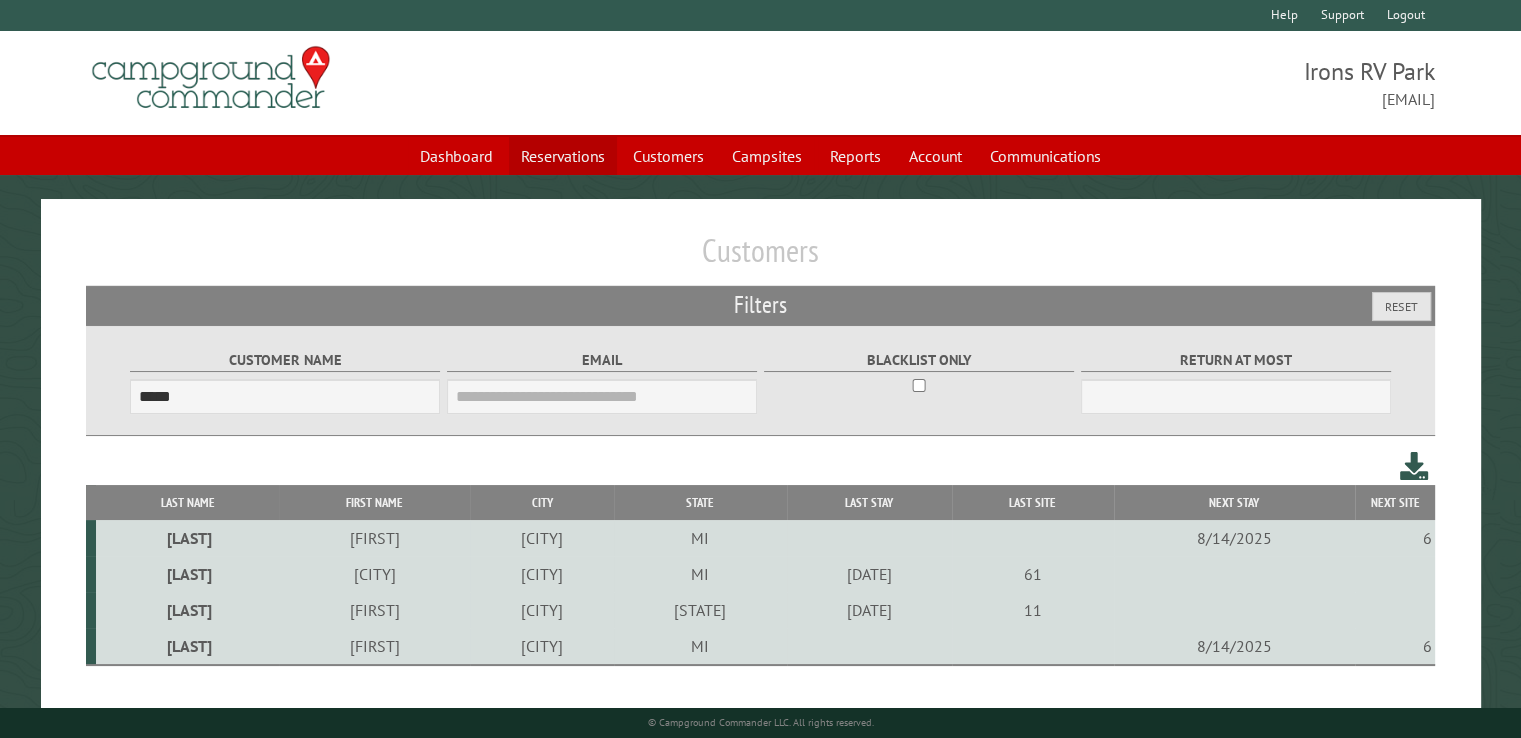 click on "Reservations" at bounding box center (563, 156) 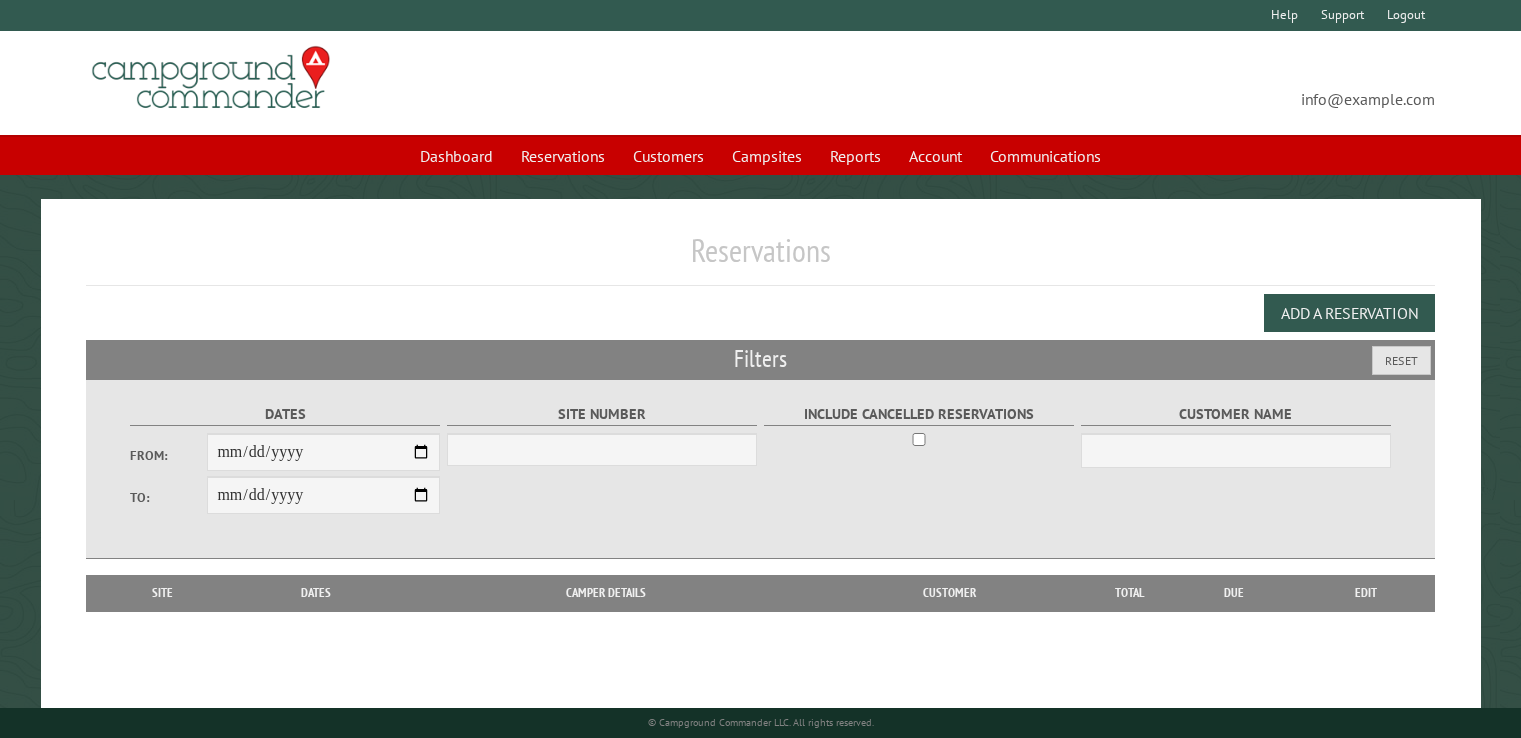 select on "***" 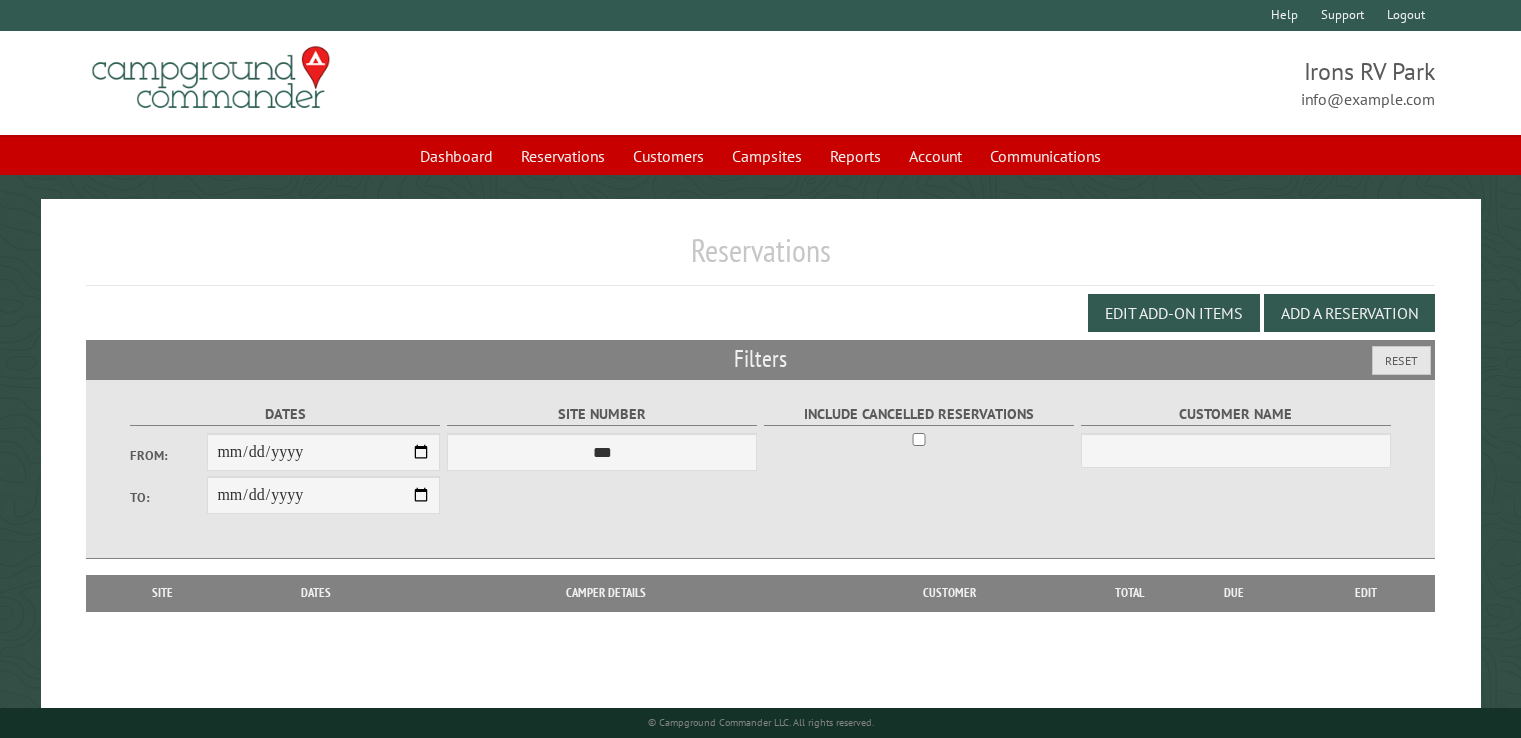 scroll, scrollTop: 0, scrollLeft: 0, axis: both 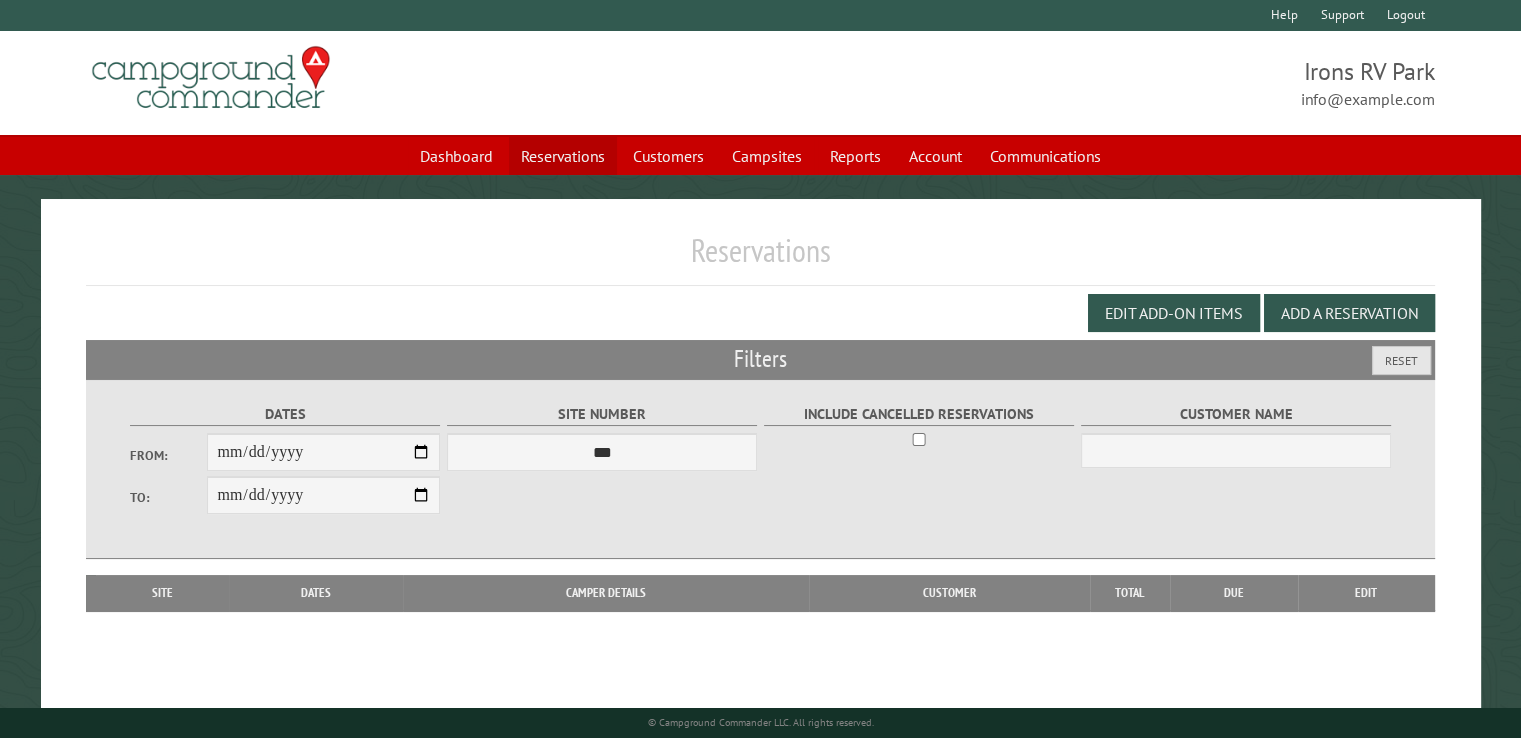 click on "Reservations" at bounding box center [563, 156] 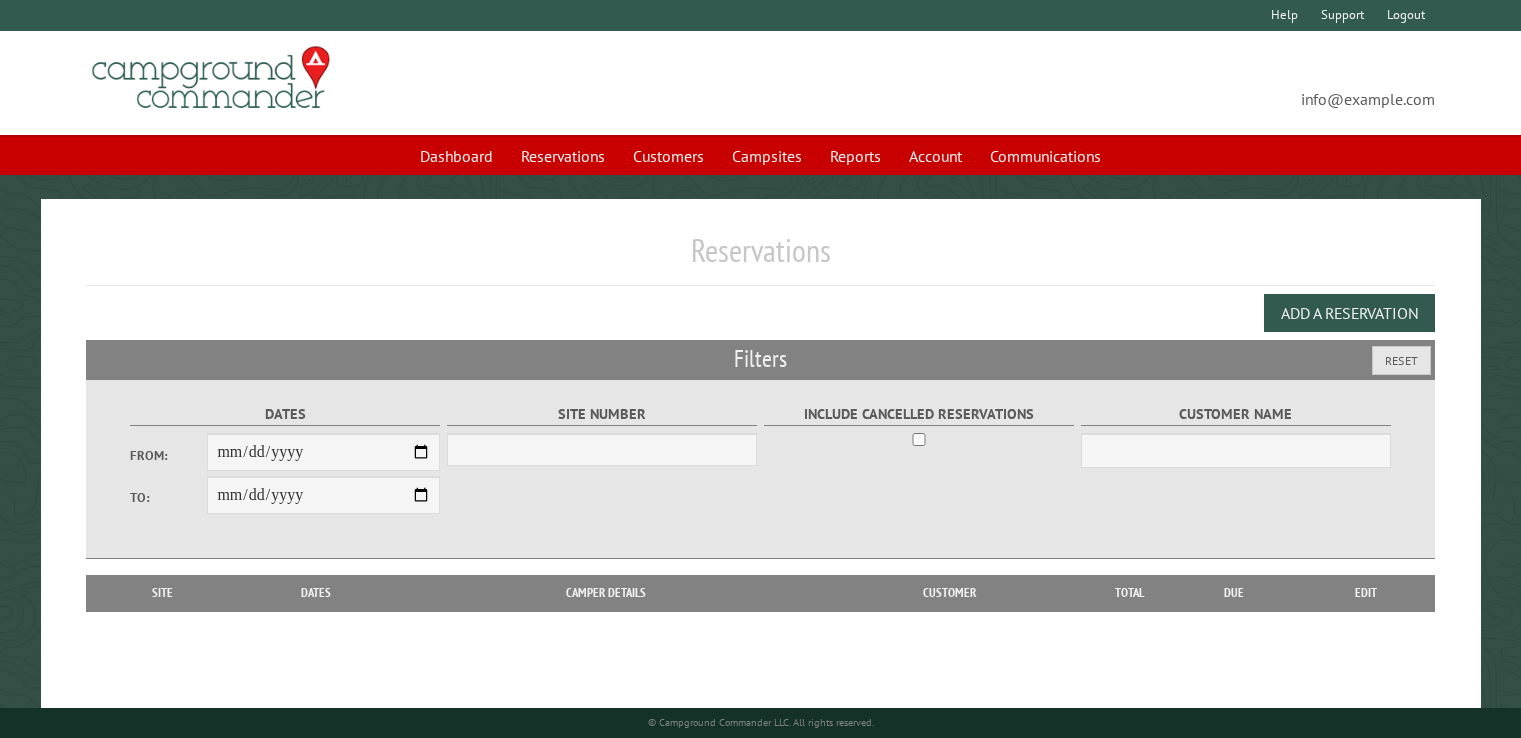 select on "***" 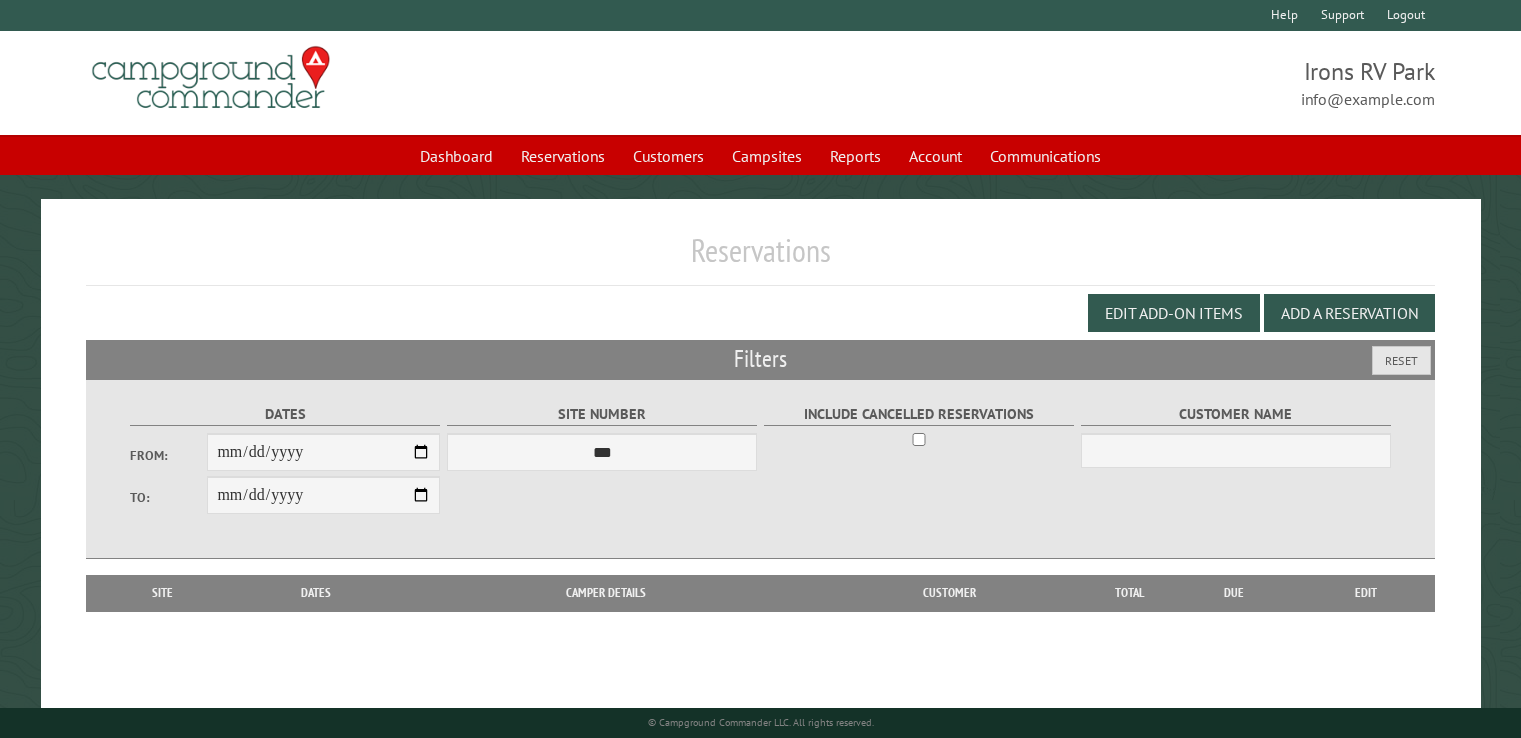 scroll, scrollTop: 0, scrollLeft: 0, axis: both 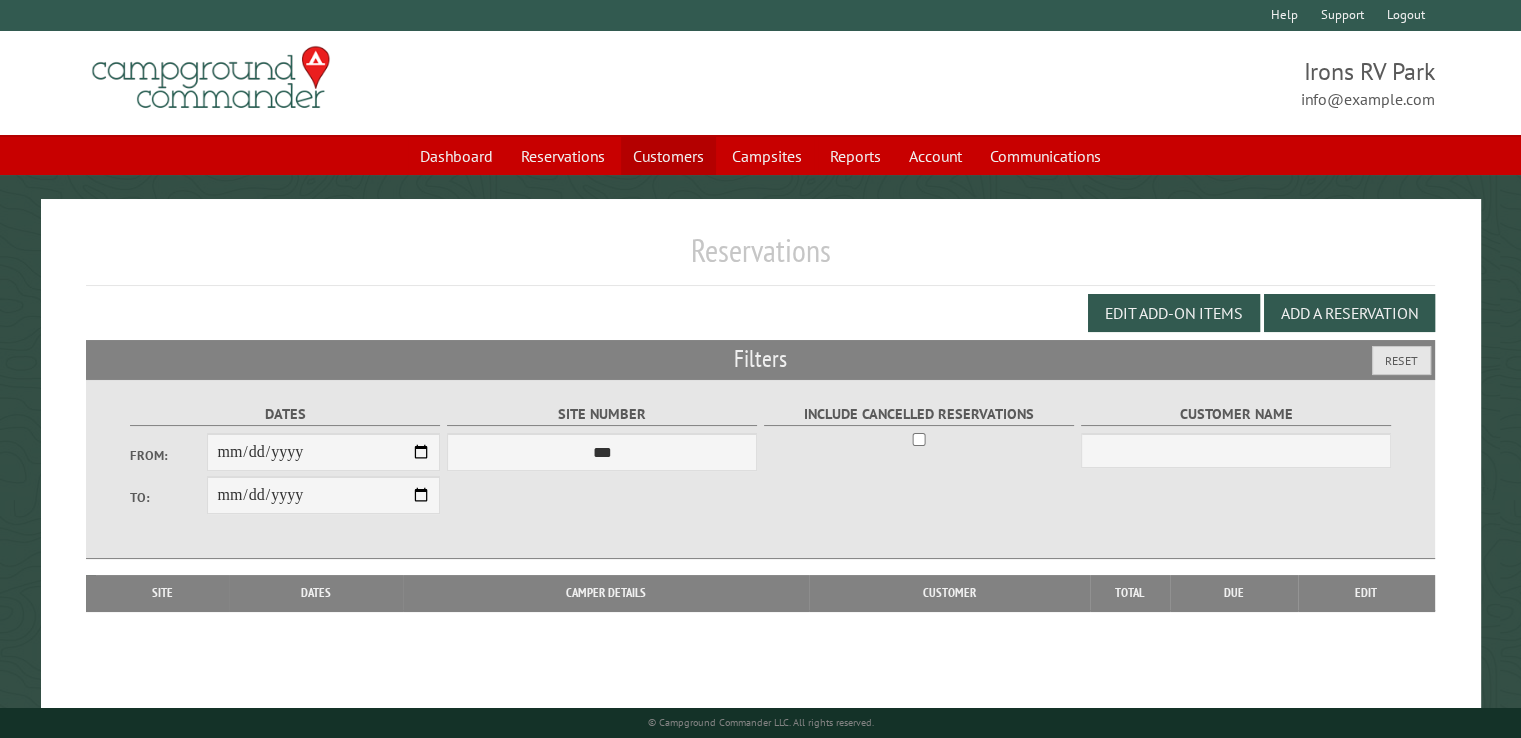 click on "Customers" at bounding box center [668, 156] 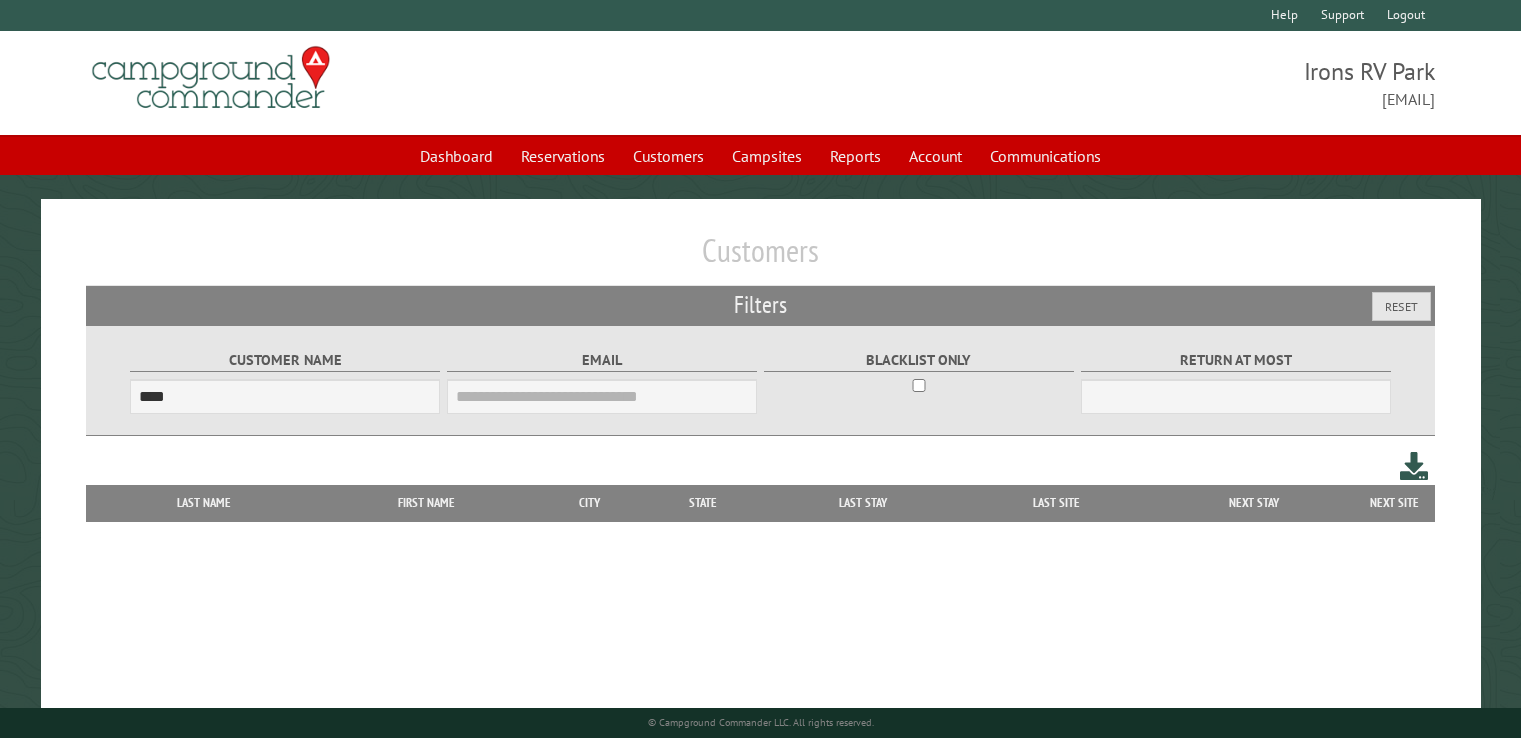 scroll, scrollTop: 0, scrollLeft: 0, axis: both 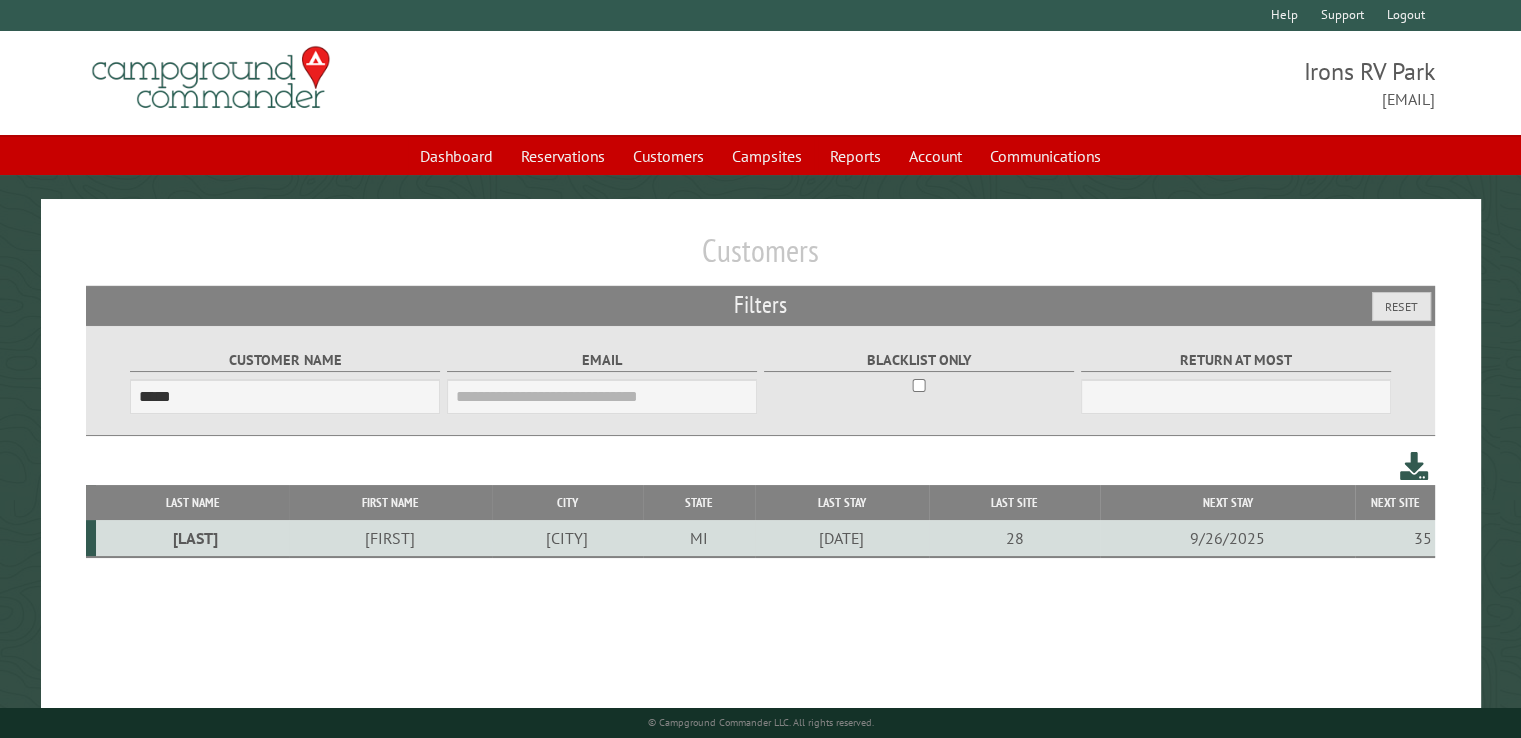 click on "VanTassel" at bounding box center (192, 538) 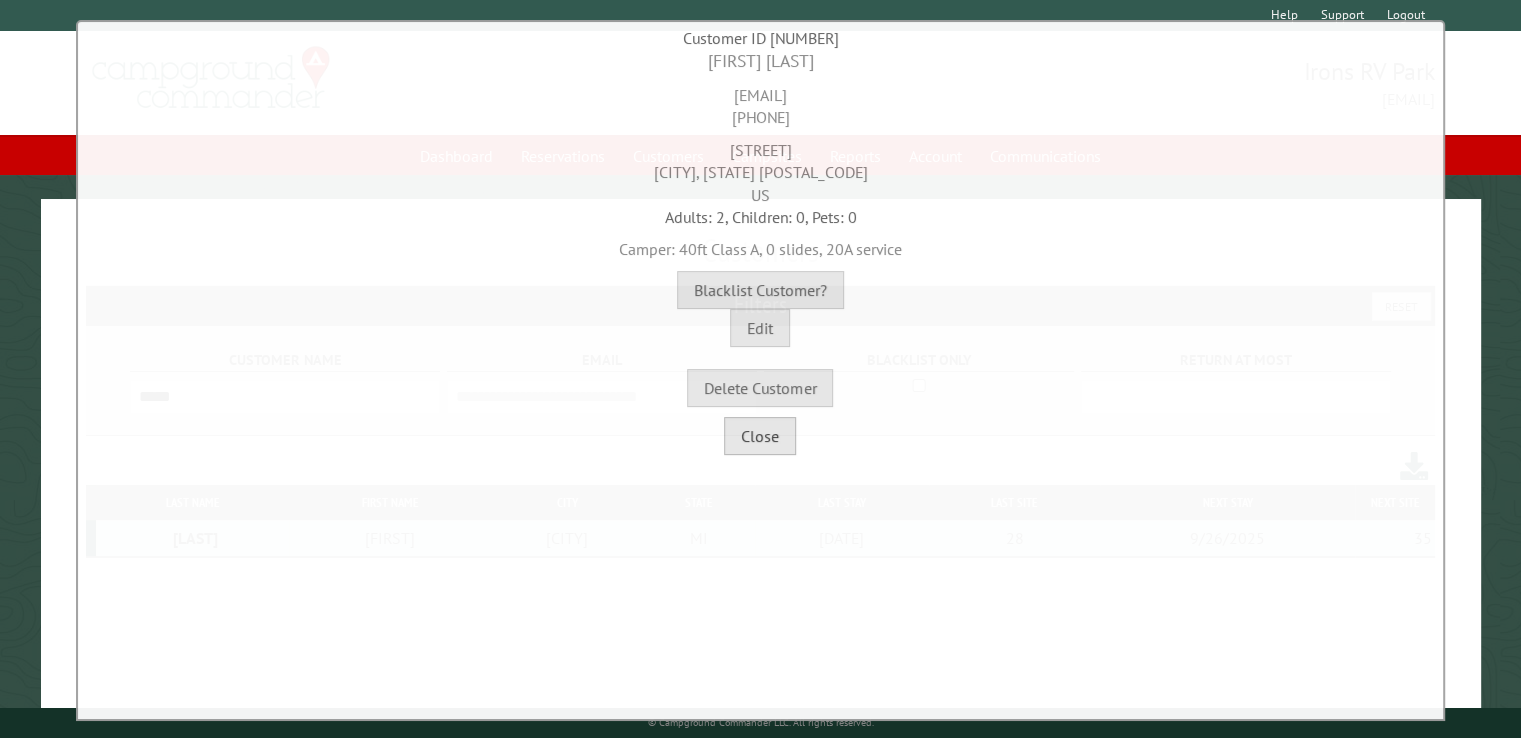 drag, startPoint x: 756, startPoint y: 441, endPoint x: 484, endPoint y: 126, distance: 416.18387 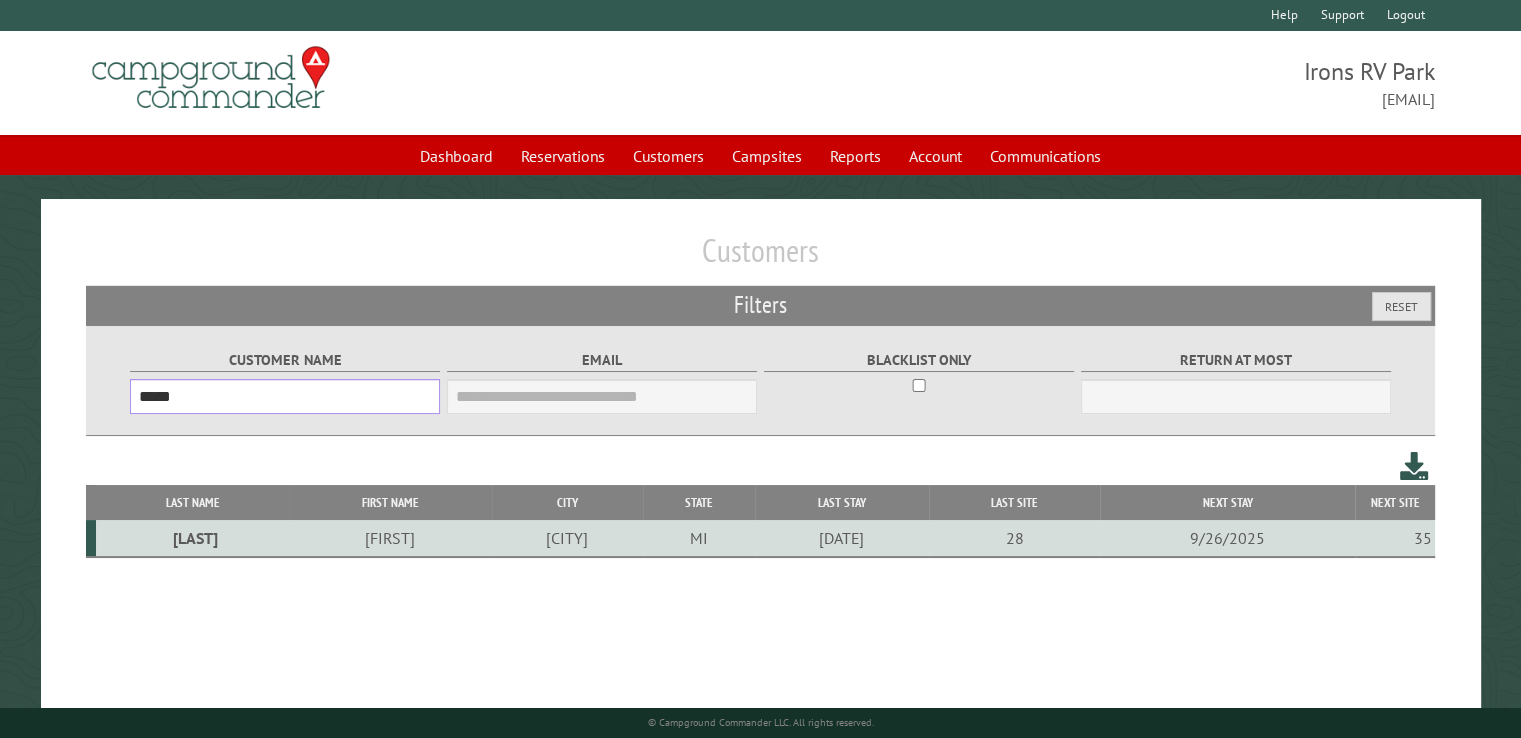 drag, startPoint x: 220, startPoint y: 401, endPoint x: 120, endPoint y: 390, distance: 100.60318 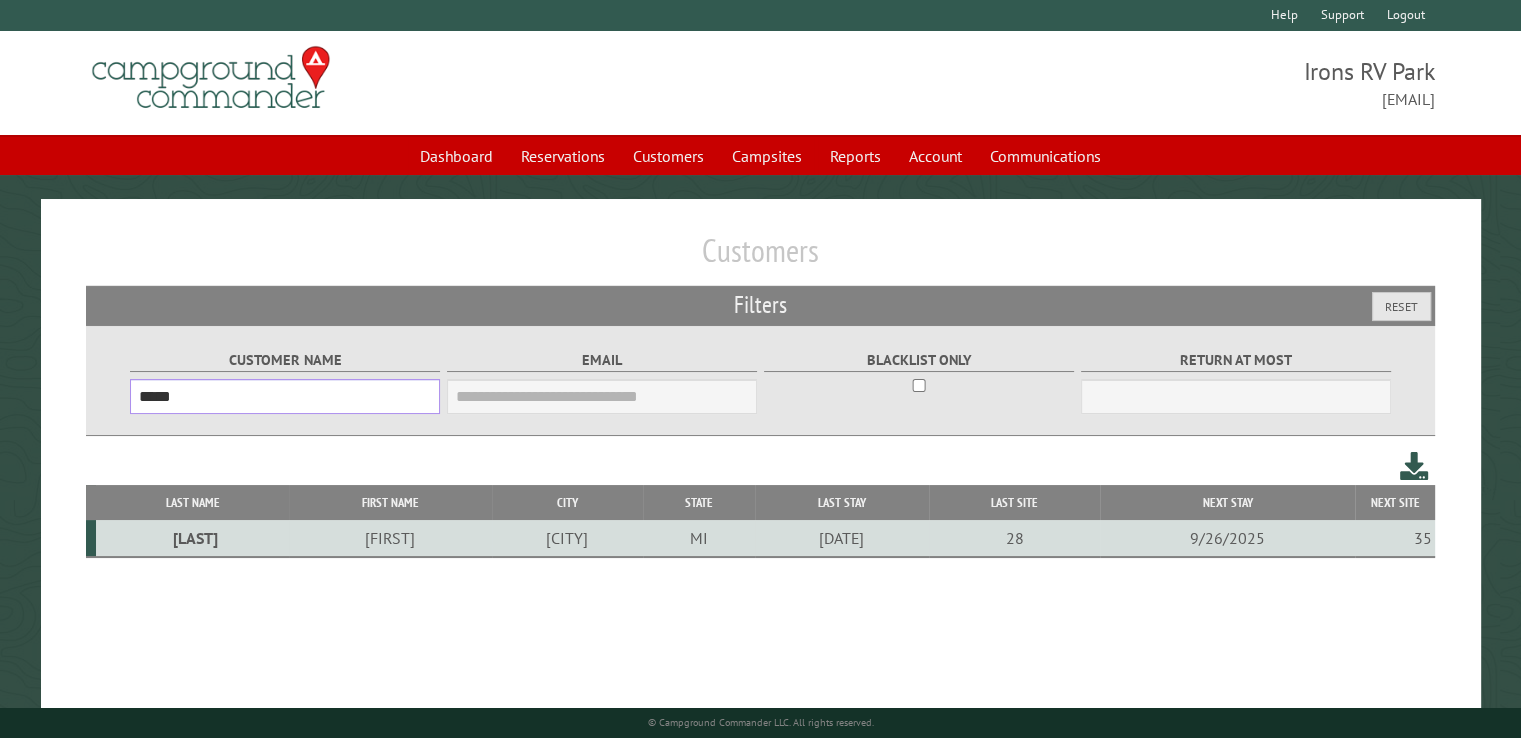click on "Customer Name
*****
Email
Blacklist only
Return at most
***" at bounding box center [760, 380] 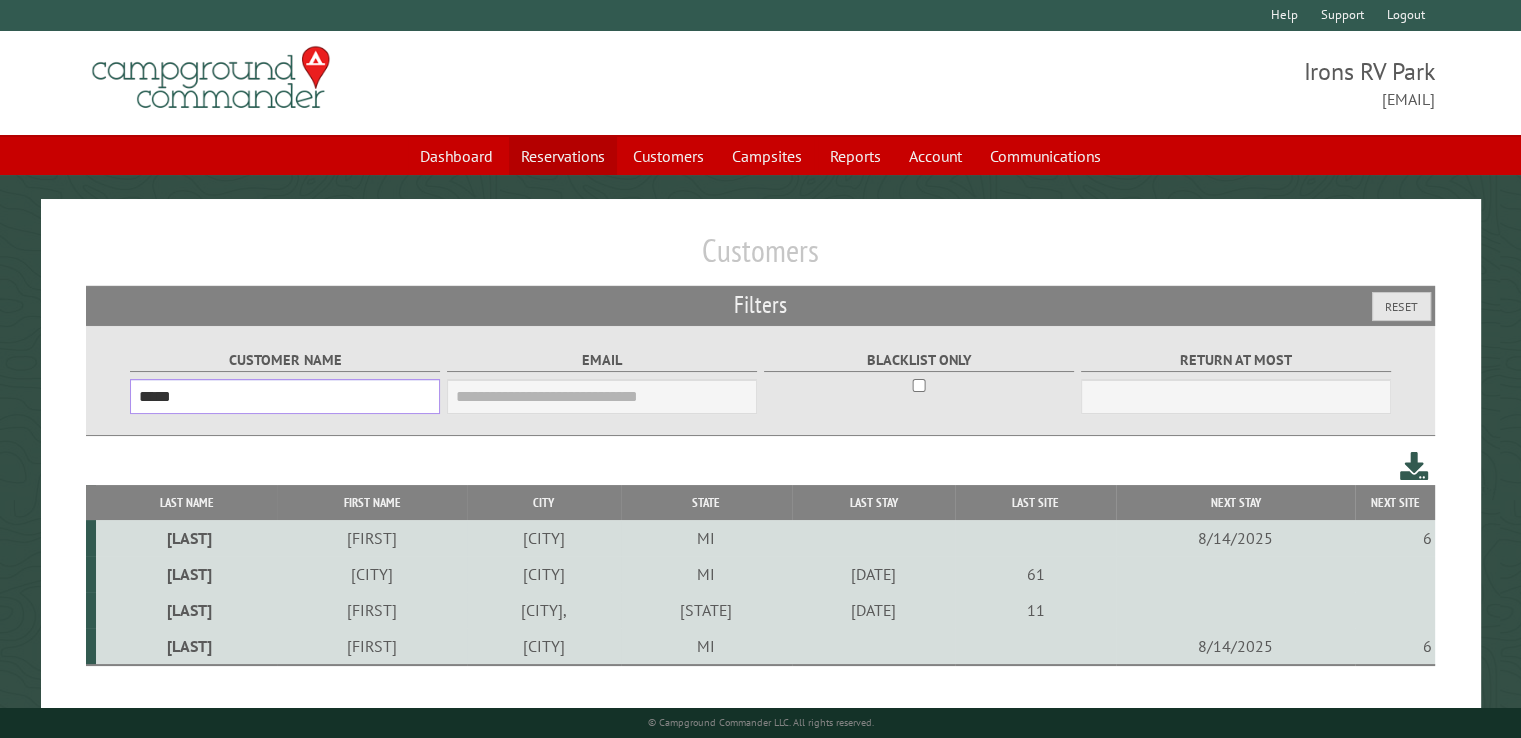 type on "*****" 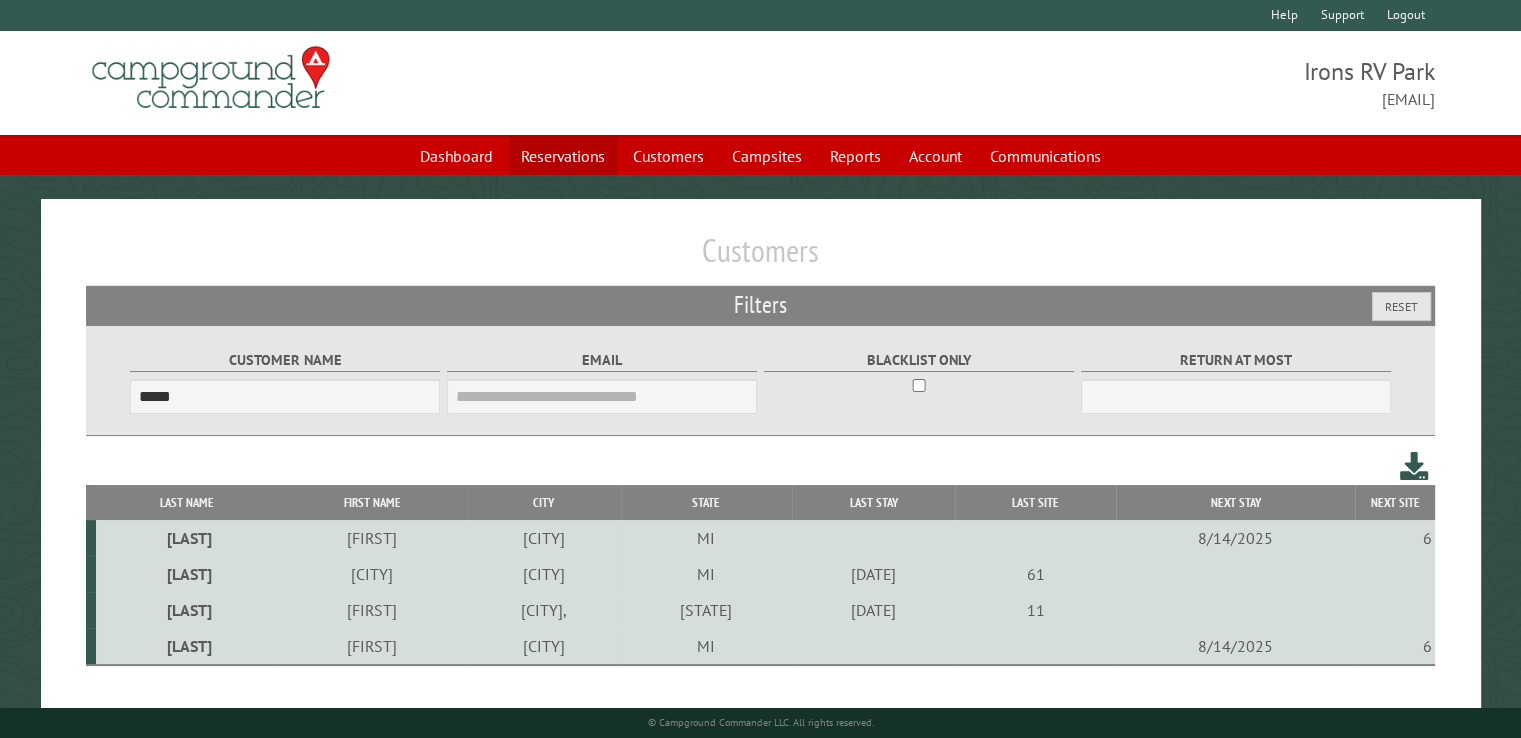click on "Reservations" at bounding box center [563, 156] 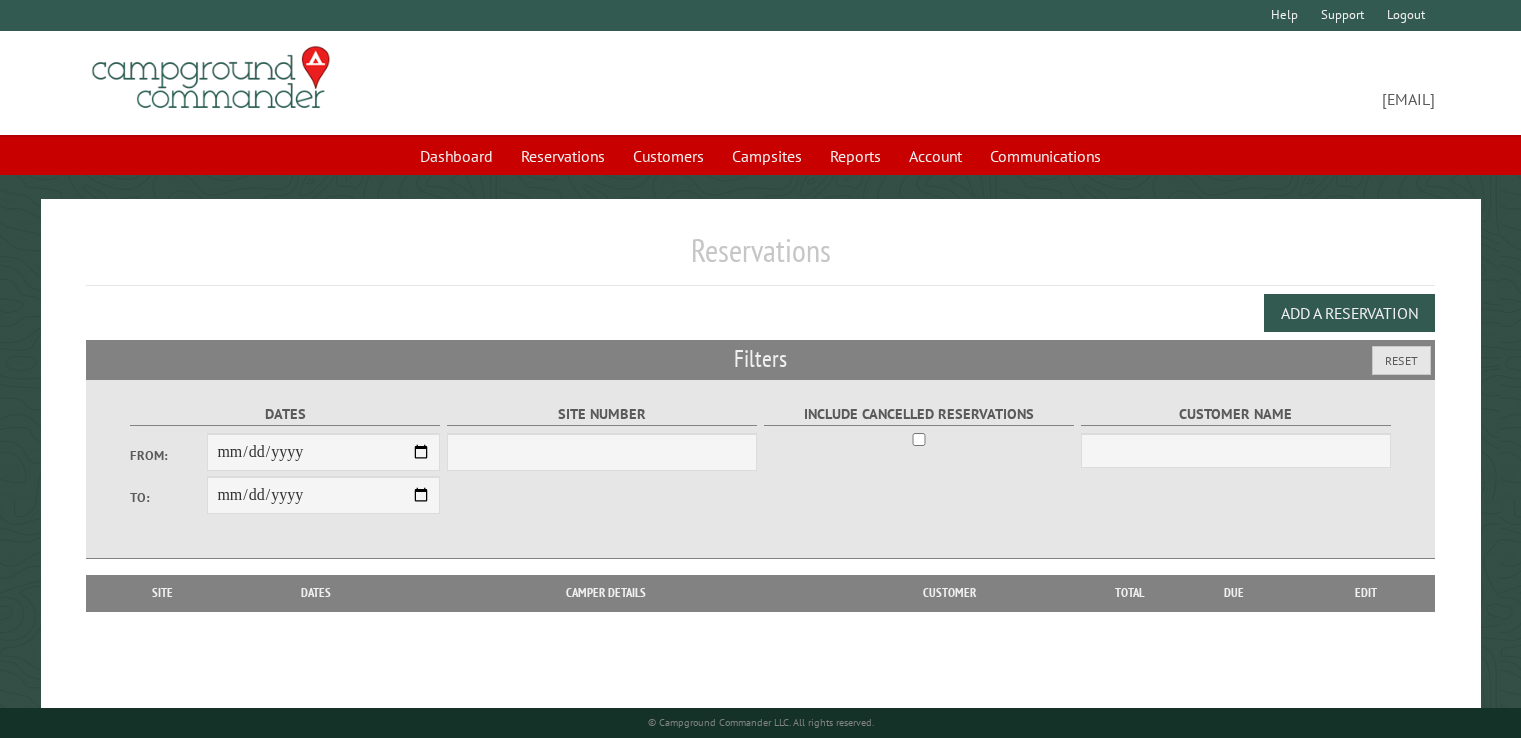scroll, scrollTop: 0, scrollLeft: 0, axis: both 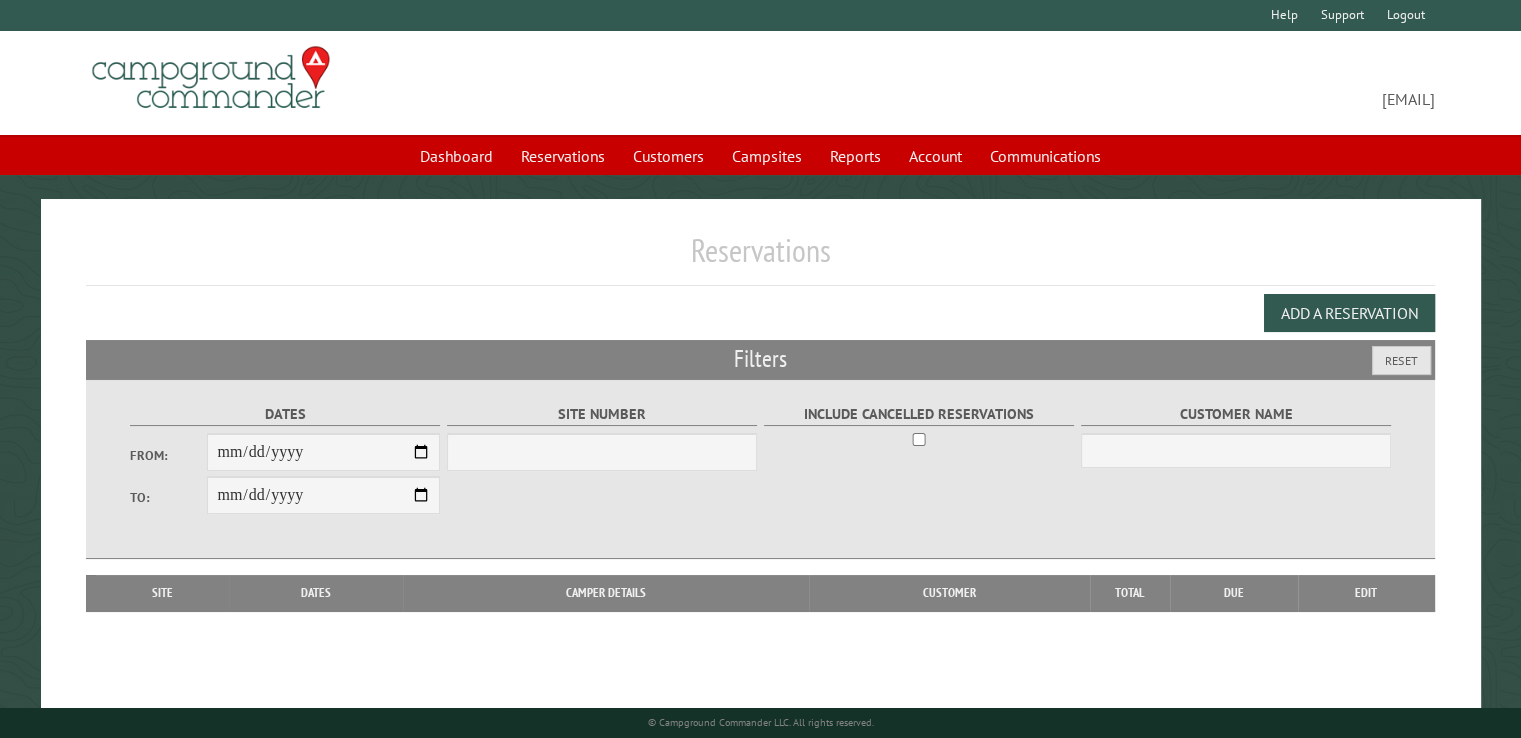 type on "**********" 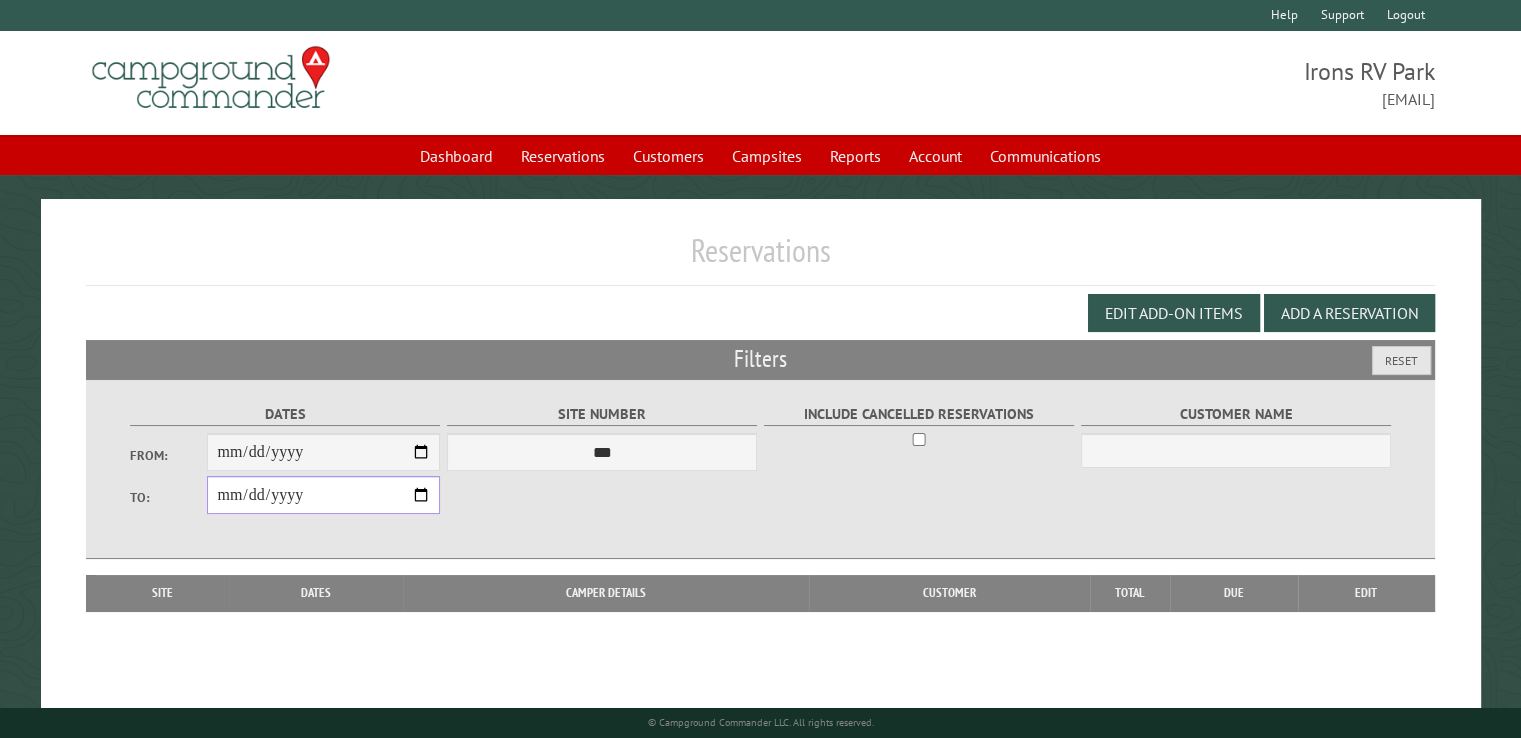 click on "**********" at bounding box center (323, 495) 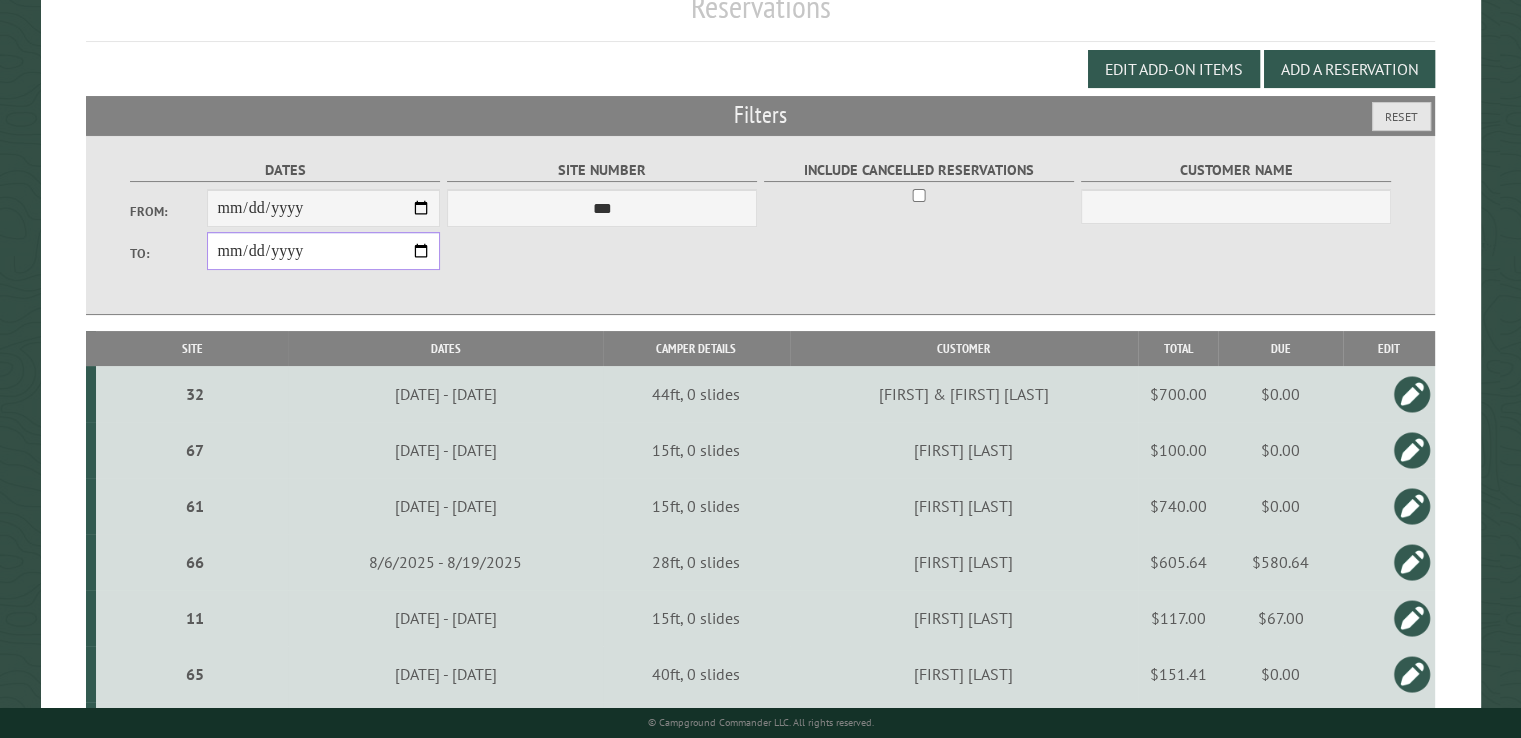 scroll, scrollTop: 0, scrollLeft: 0, axis: both 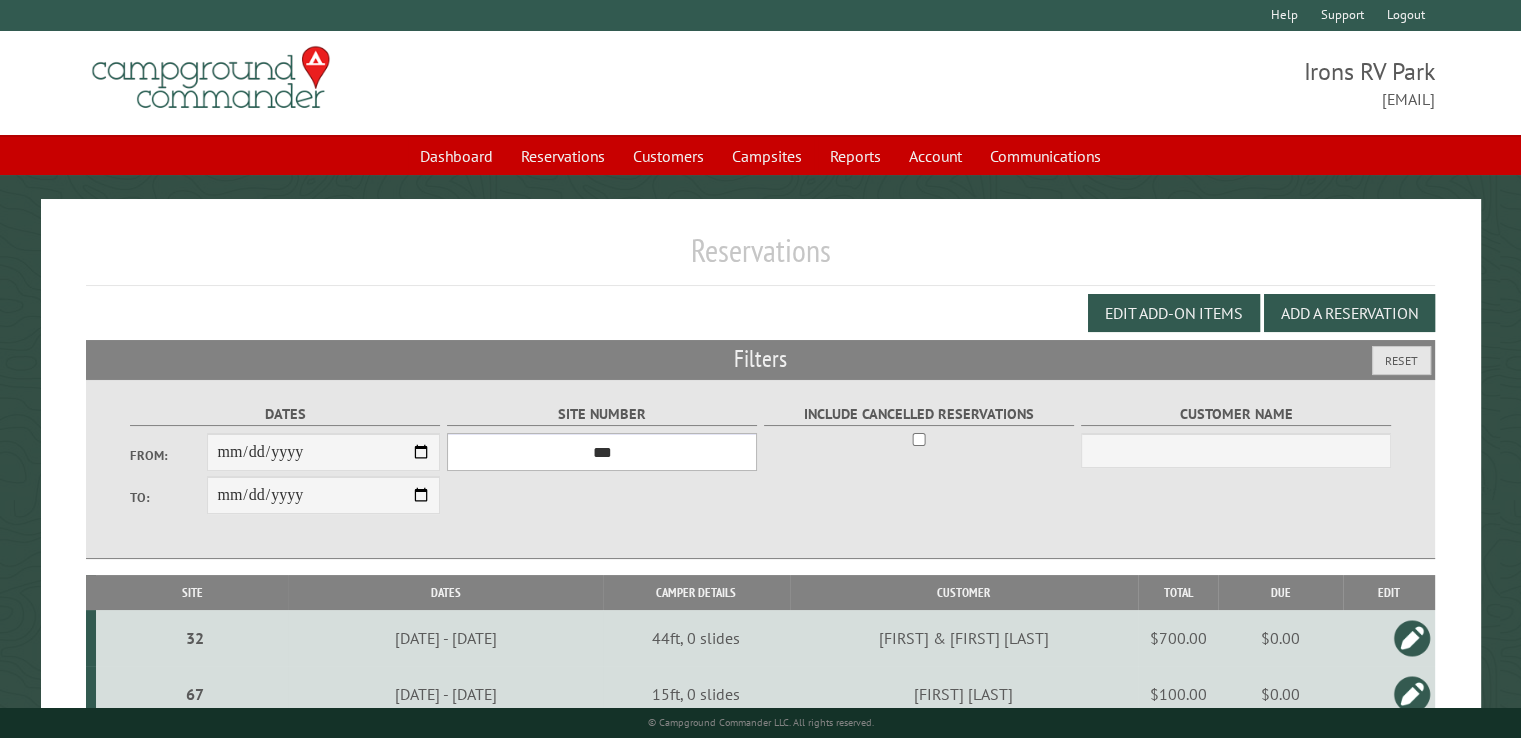 click on "**********" at bounding box center [602, 452] 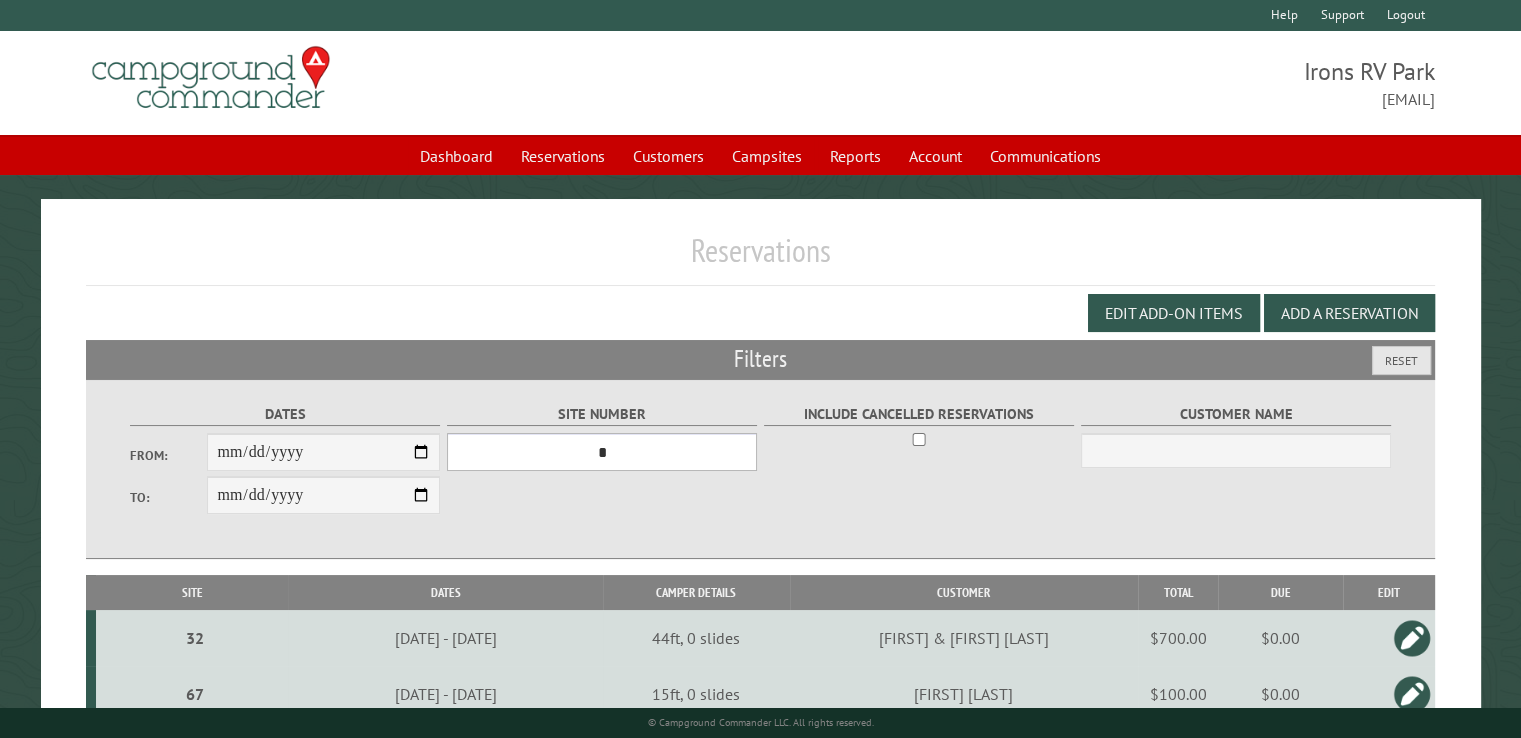 click on "**********" at bounding box center [602, 452] 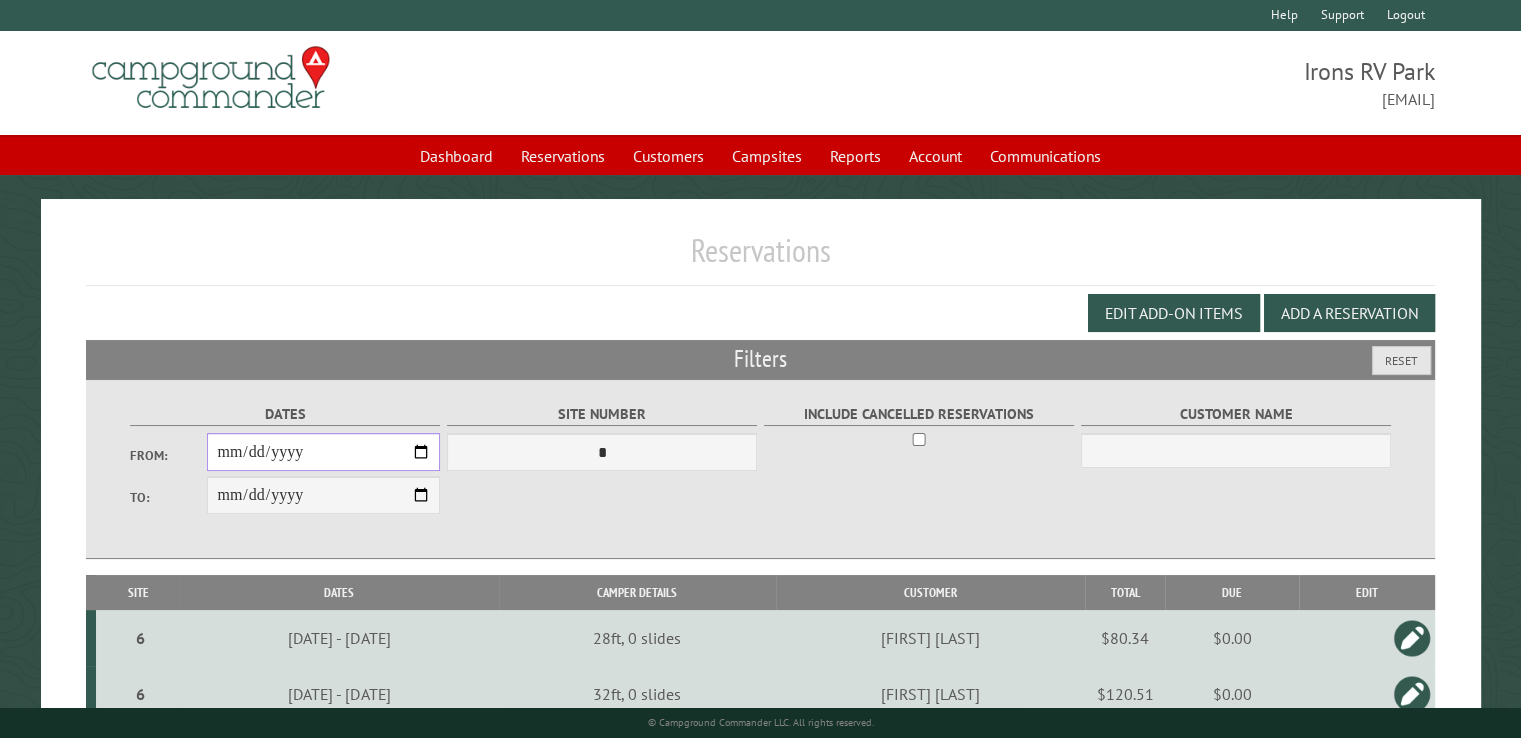 click on "**********" at bounding box center (323, 452) 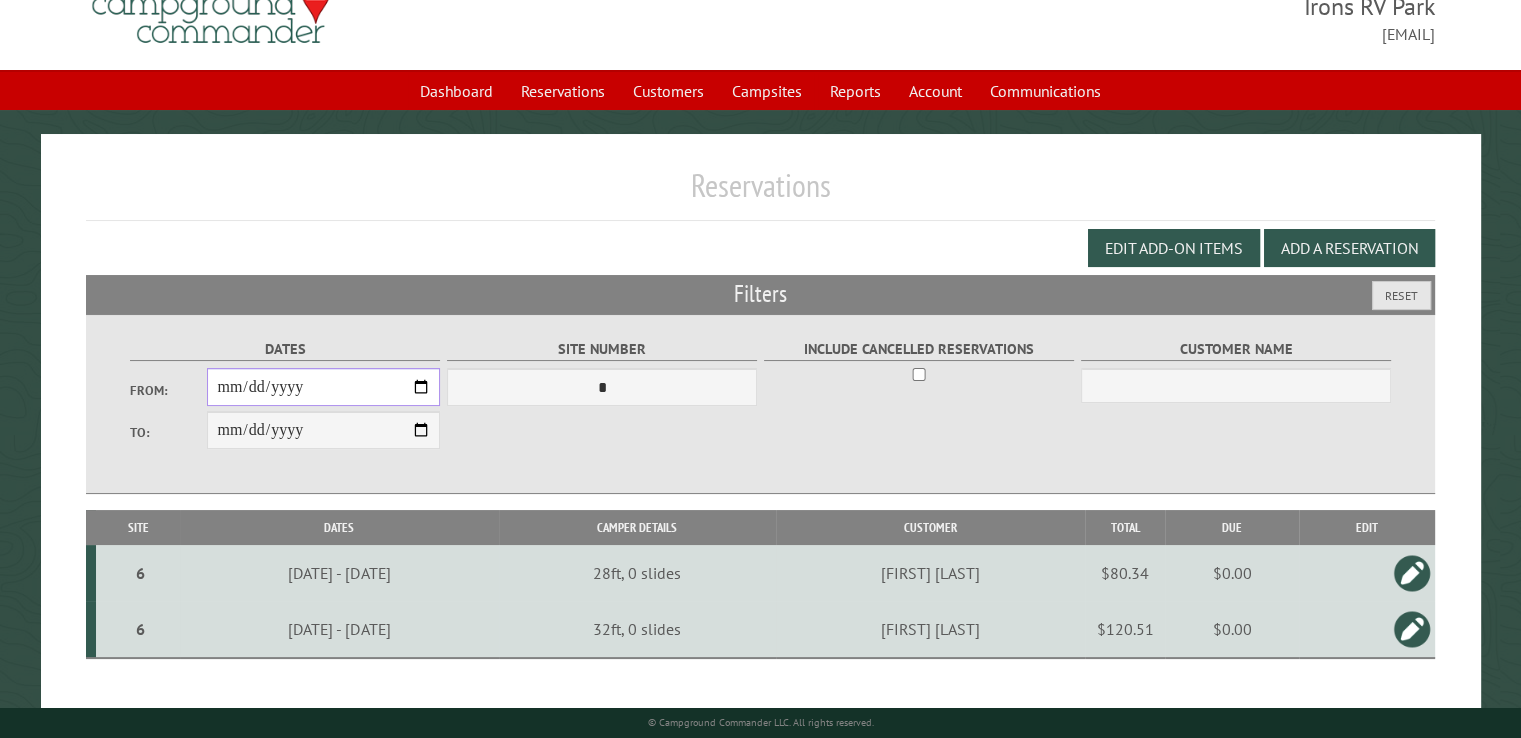 scroll, scrollTop: 99, scrollLeft: 0, axis: vertical 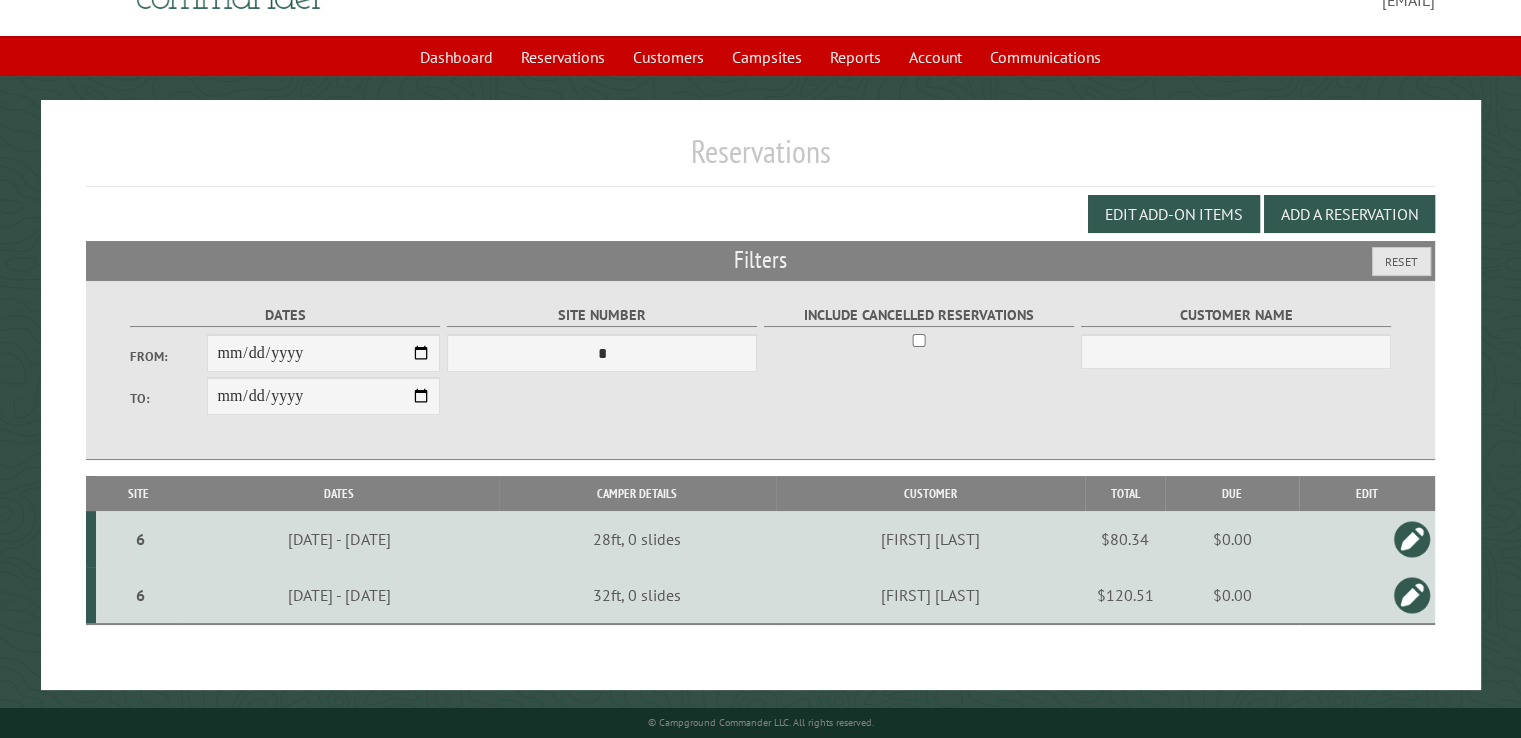 click on "$0.00" at bounding box center (1231, 595) 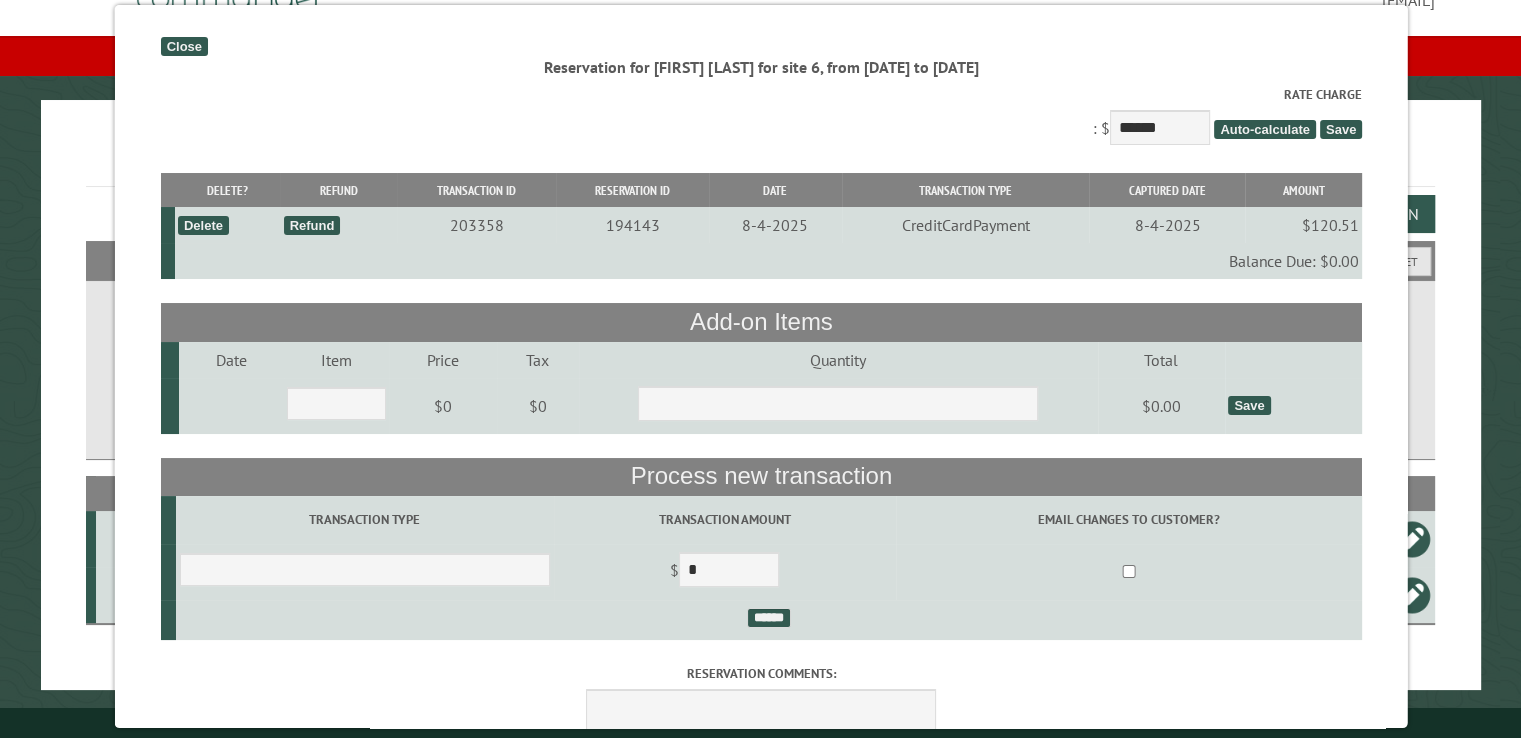 click on "Close" at bounding box center [183, 46] 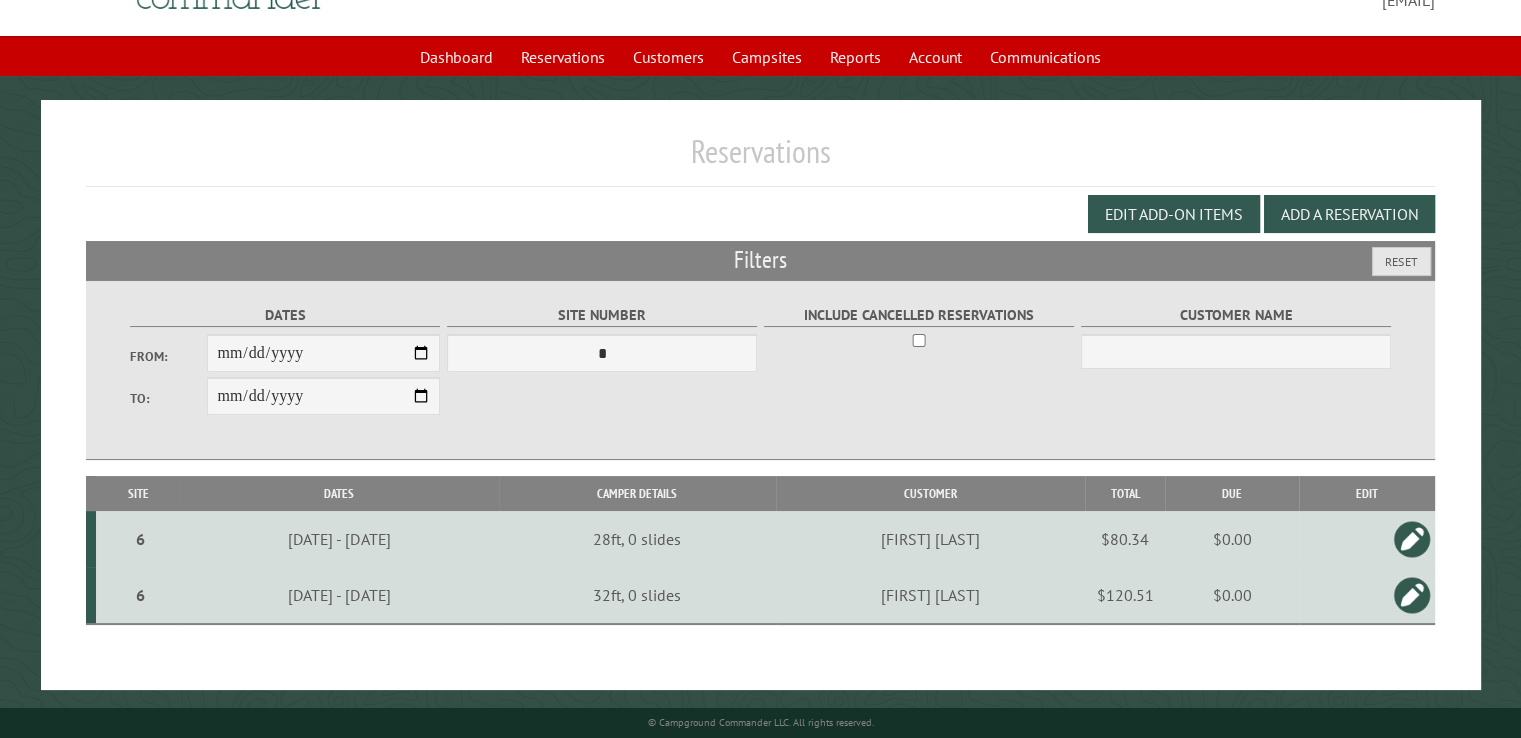 click at bounding box center [1412, 595] 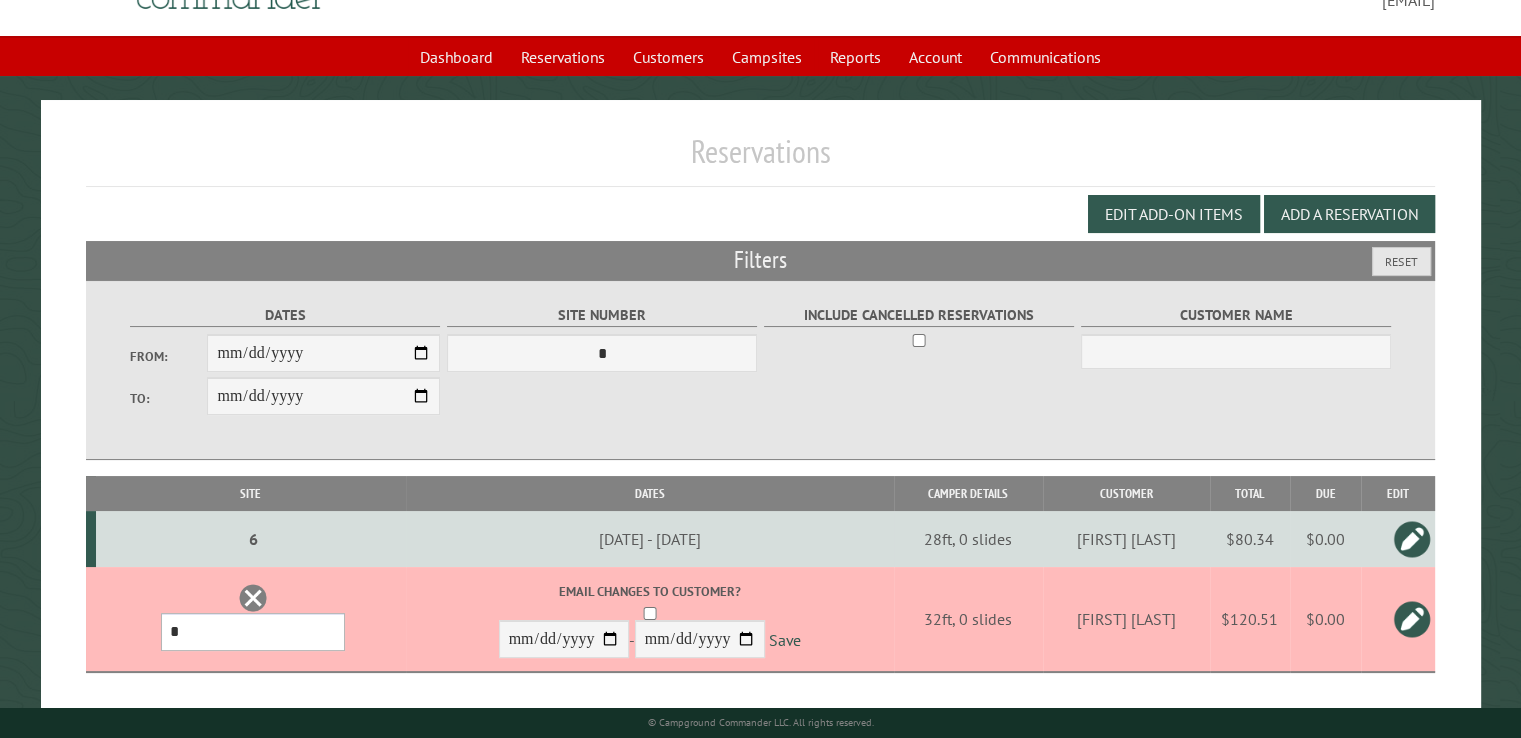 click on "**********" at bounding box center (253, 632) 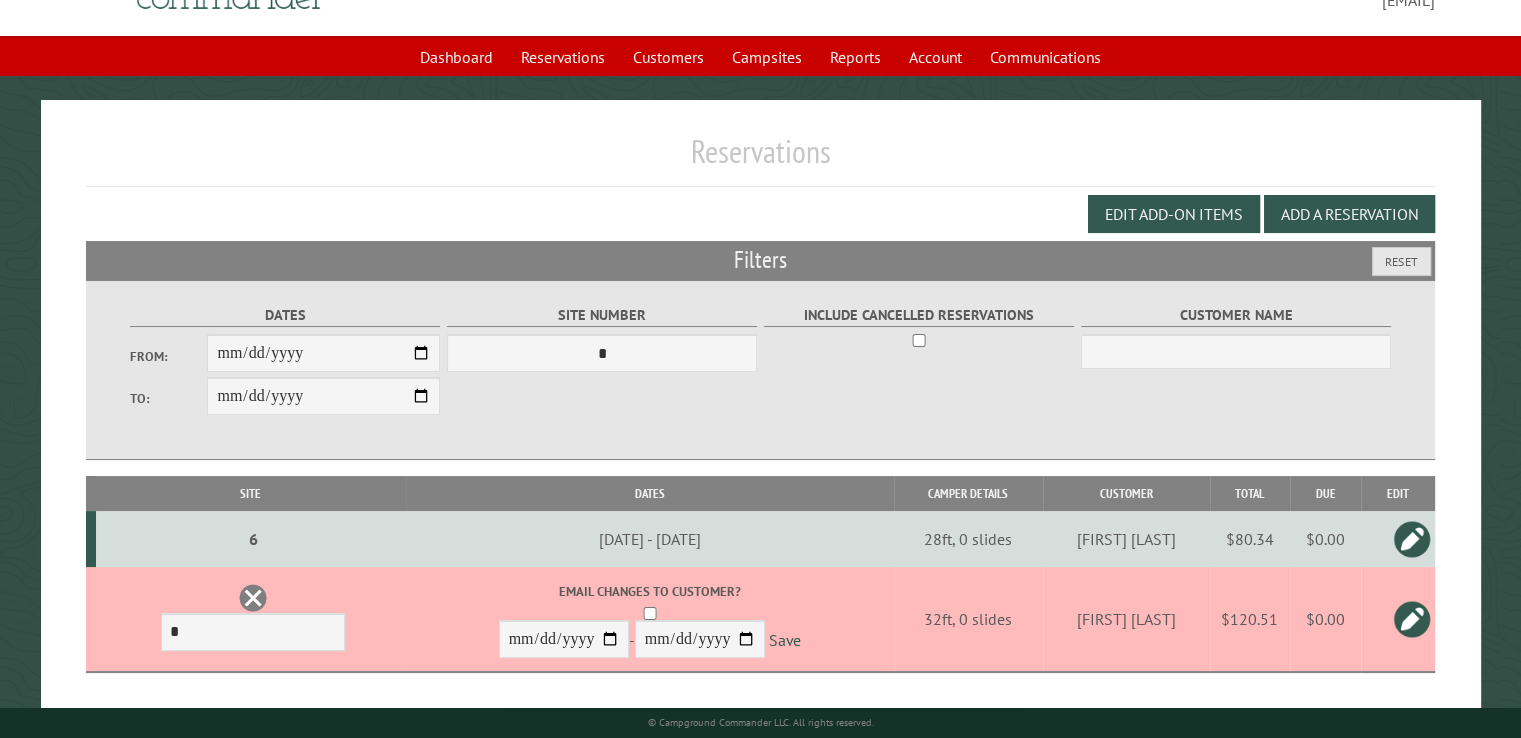 click on "Email changes to customer?" at bounding box center (650, 601) 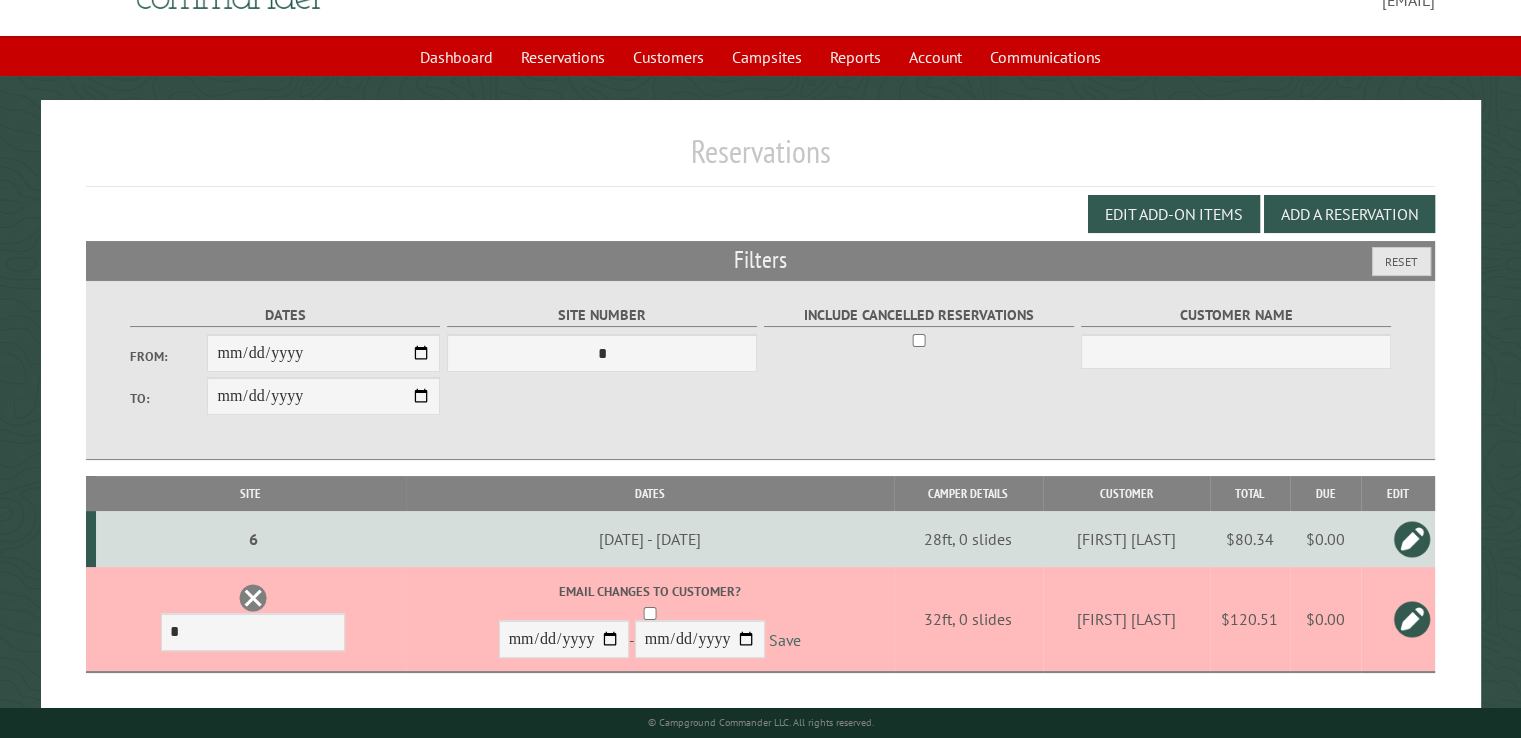 click on "Save" at bounding box center [785, 640] 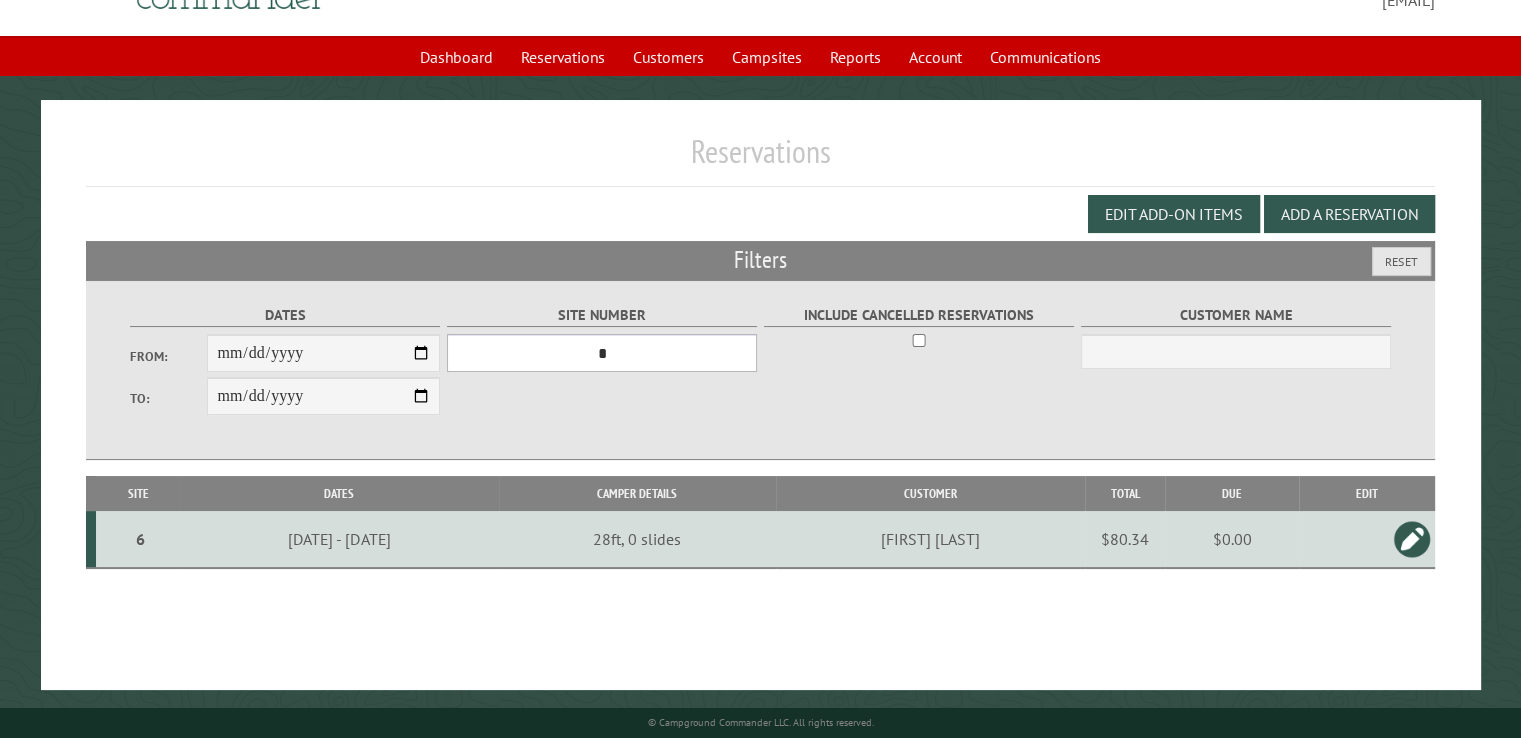 click on "**********" at bounding box center (602, 353) 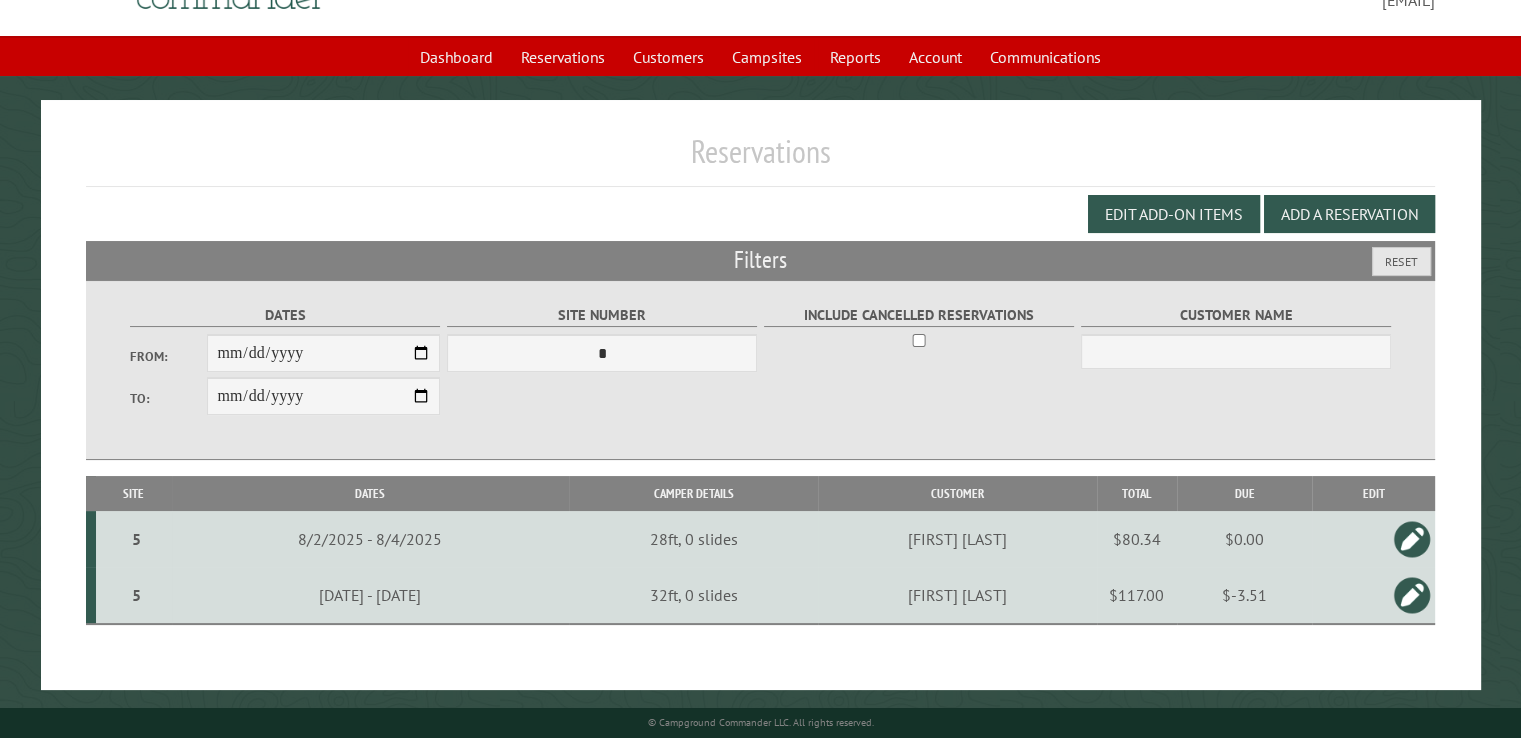 drag, startPoint x: 1250, startPoint y: 597, endPoint x: 1246, endPoint y: 565, distance: 32.24903 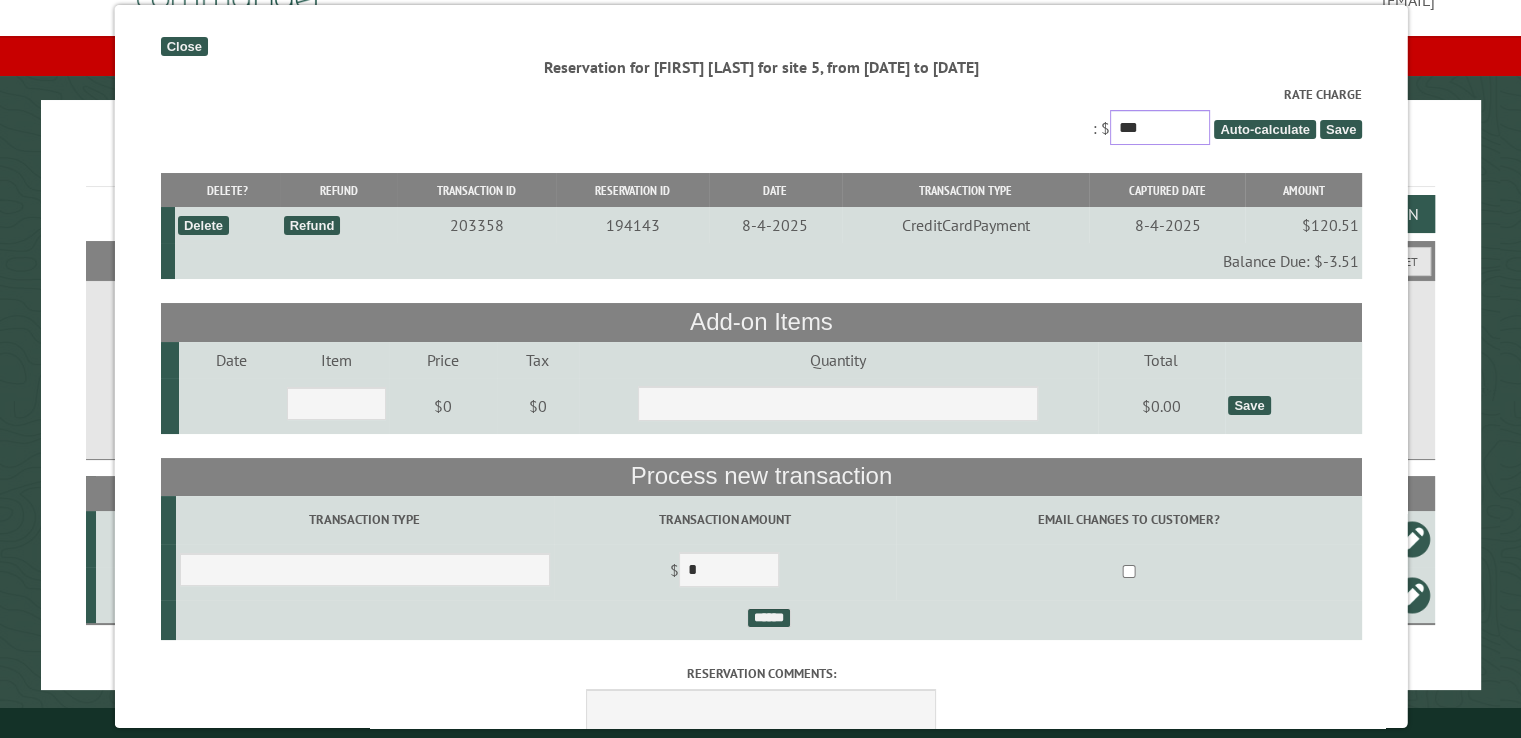 click on "Rate Charge : $ ***
Auto-calculate
Save" at bounding box center (761, 117) 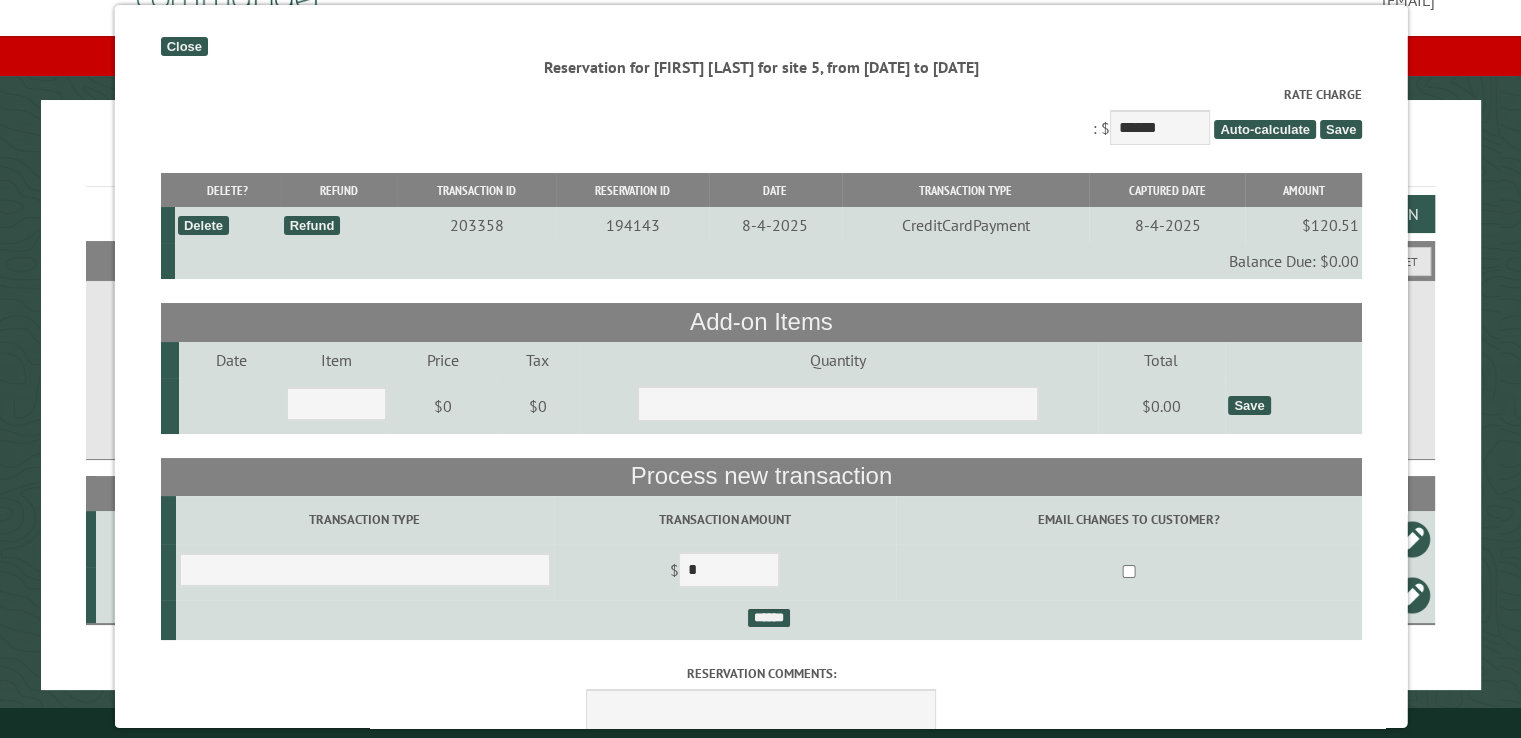 click on "Save" at bounding box center (1340, 129) 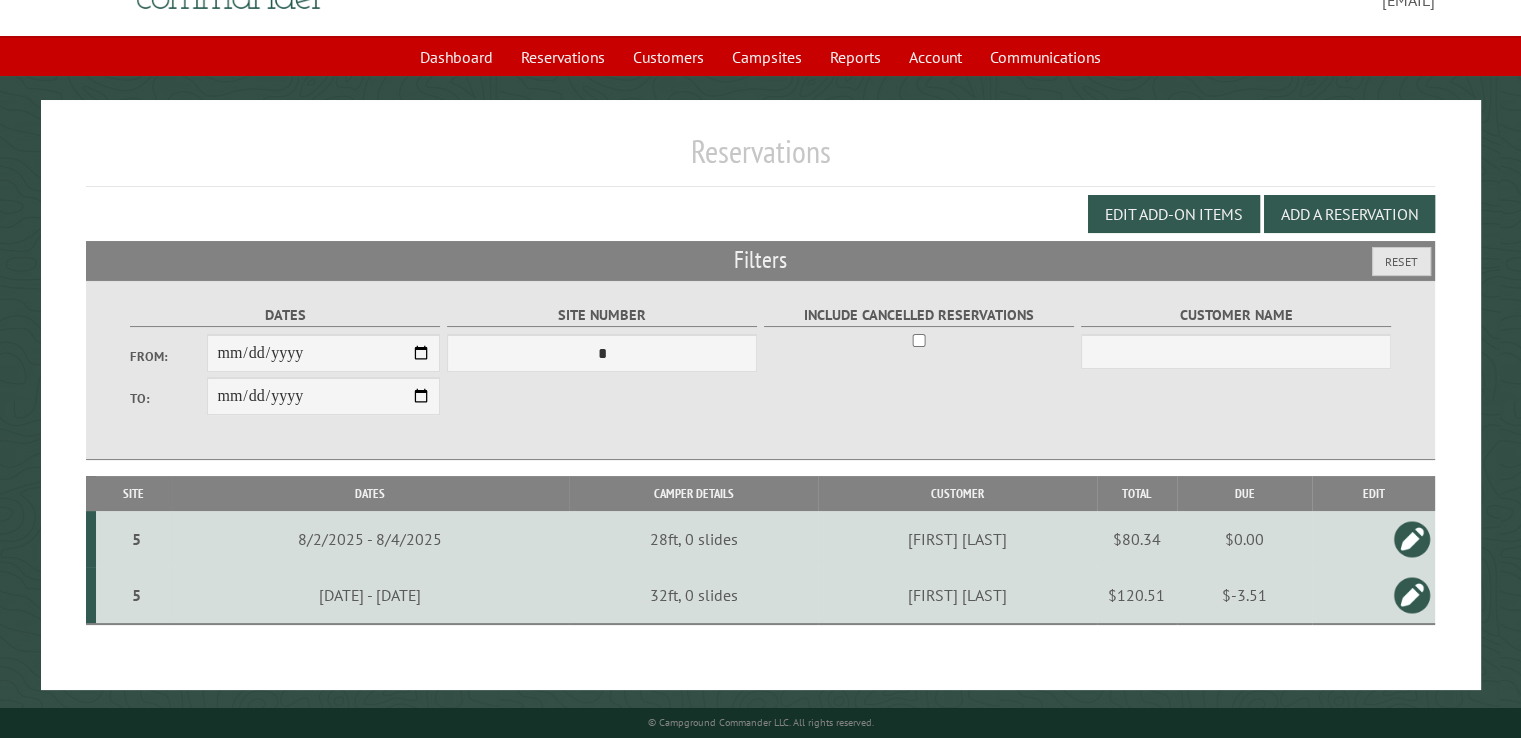 click on "$-3.51" at bounding box center [1245, 595] 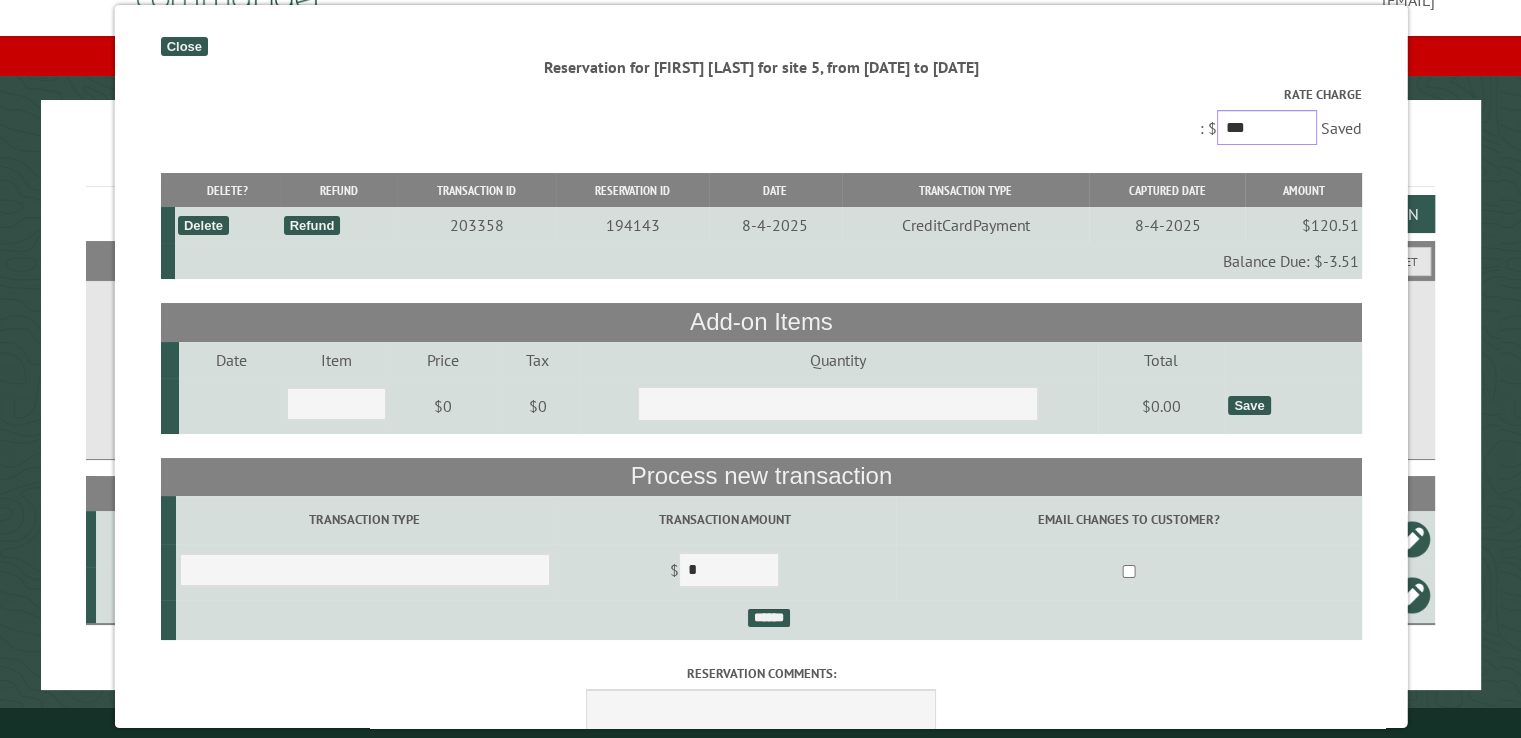 drag, startPoint x: 1234, startPoint y: 129, endPoint x: 1187, endPoint y: 125, distance: 47.169907 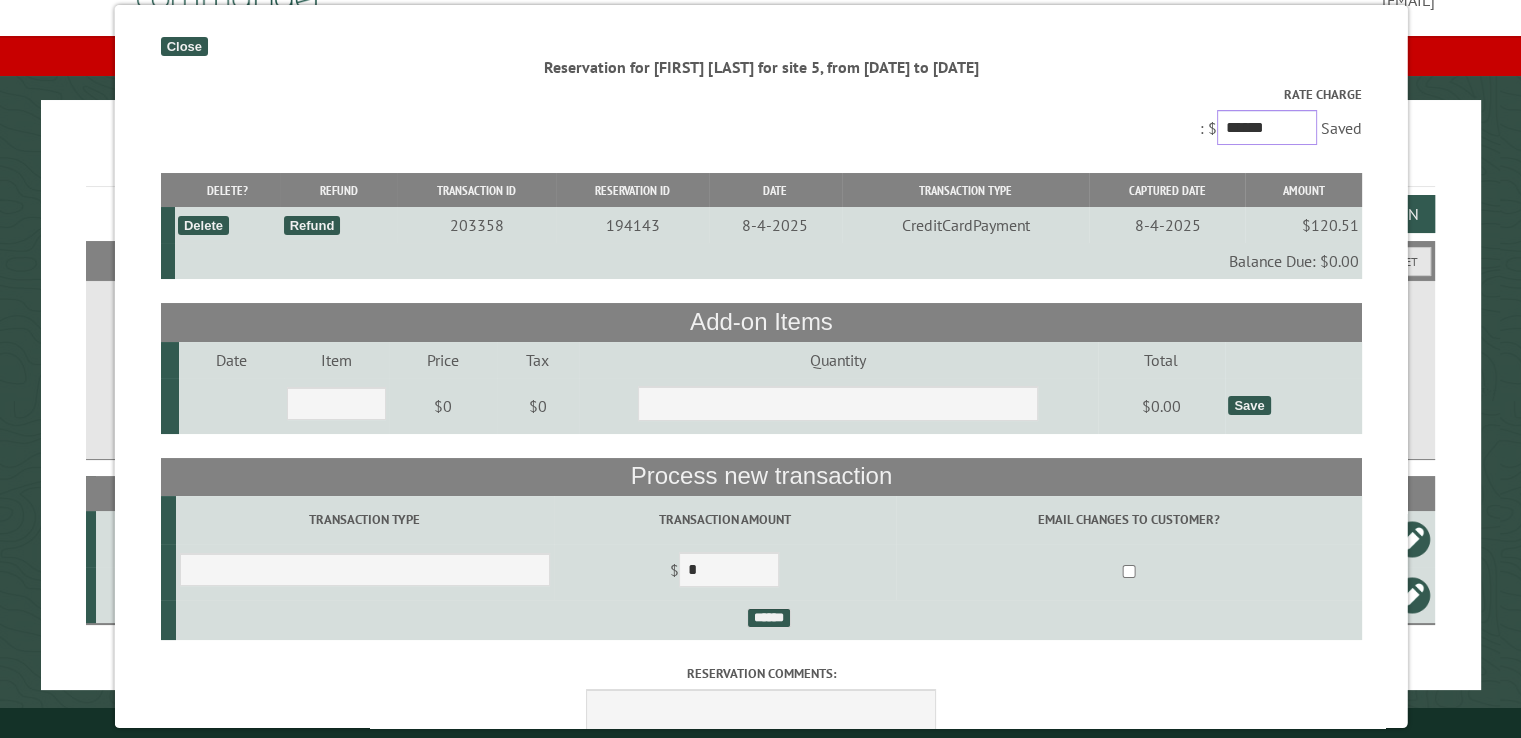 type on "******" 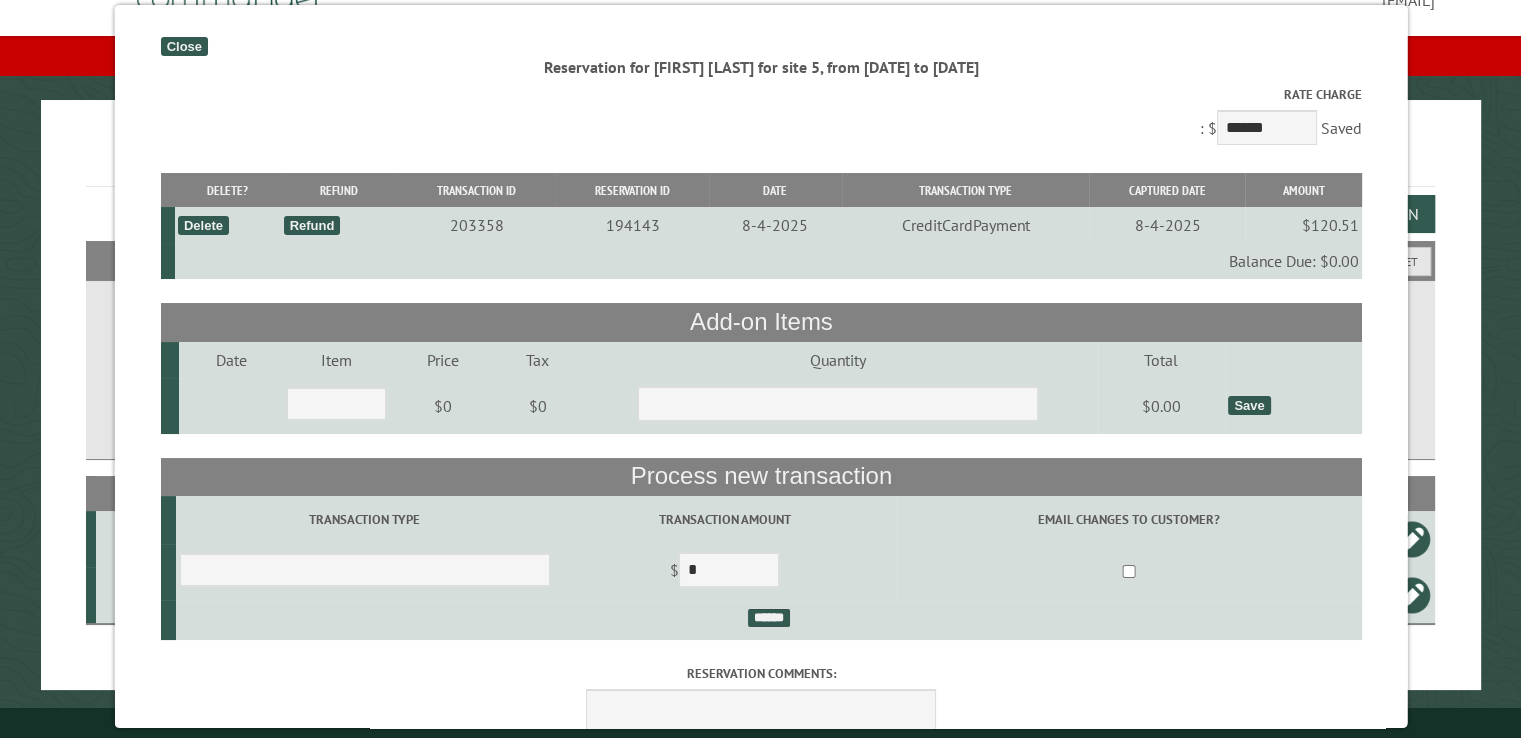 click on "Close" at bounding box center [183, 46] 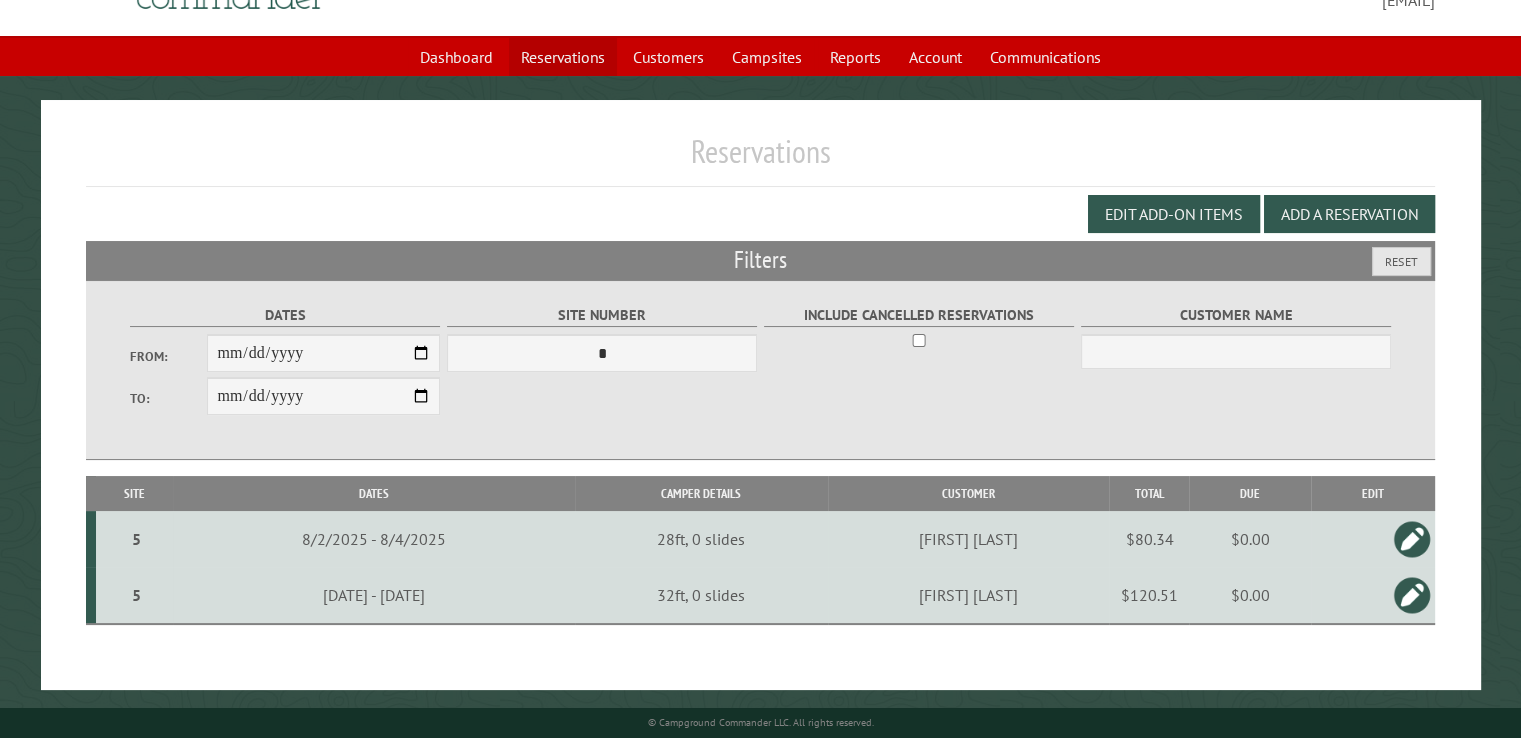 click on "Reservations" at bounding box center (563, 57) 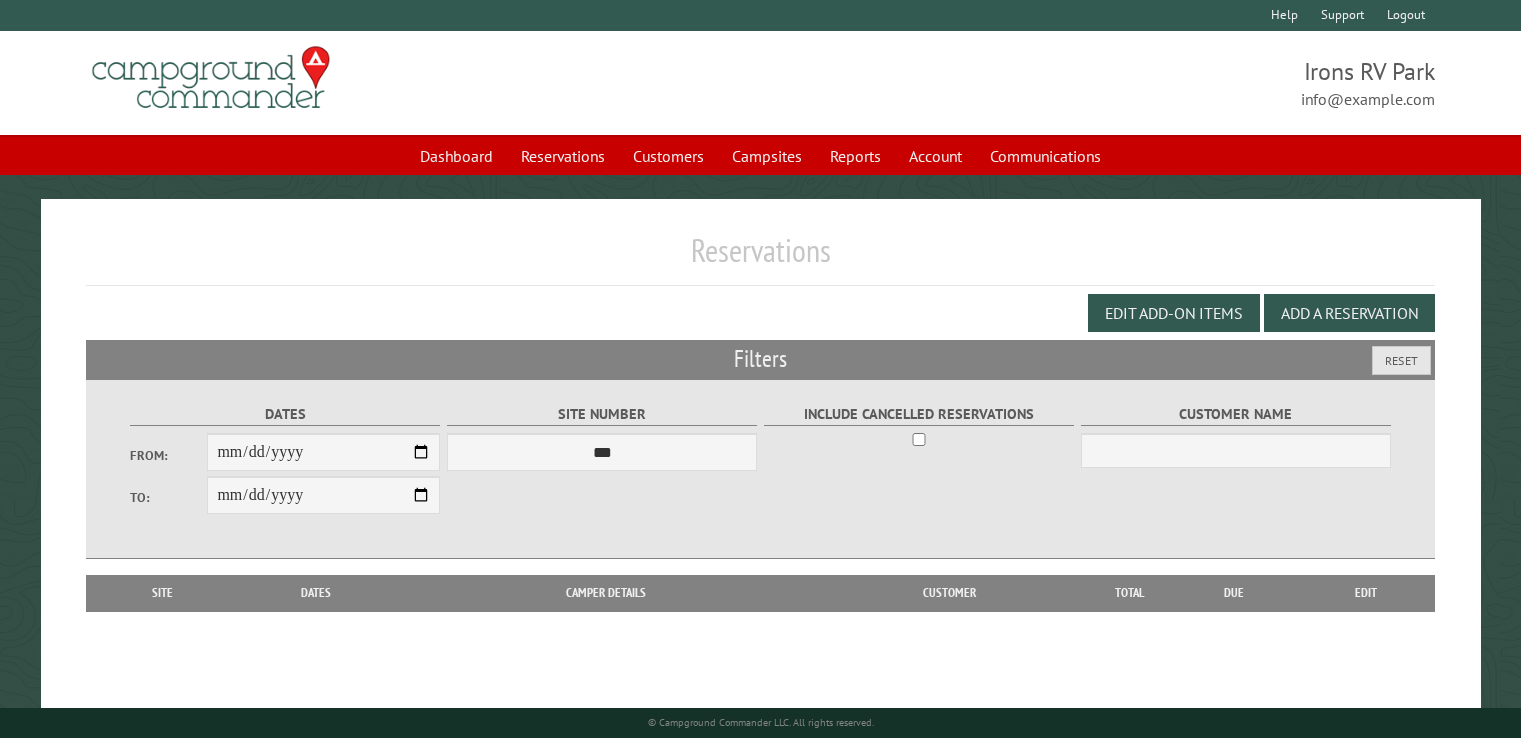 scroll, scrollTop: 0, scrollLeft: 0, axis: both 